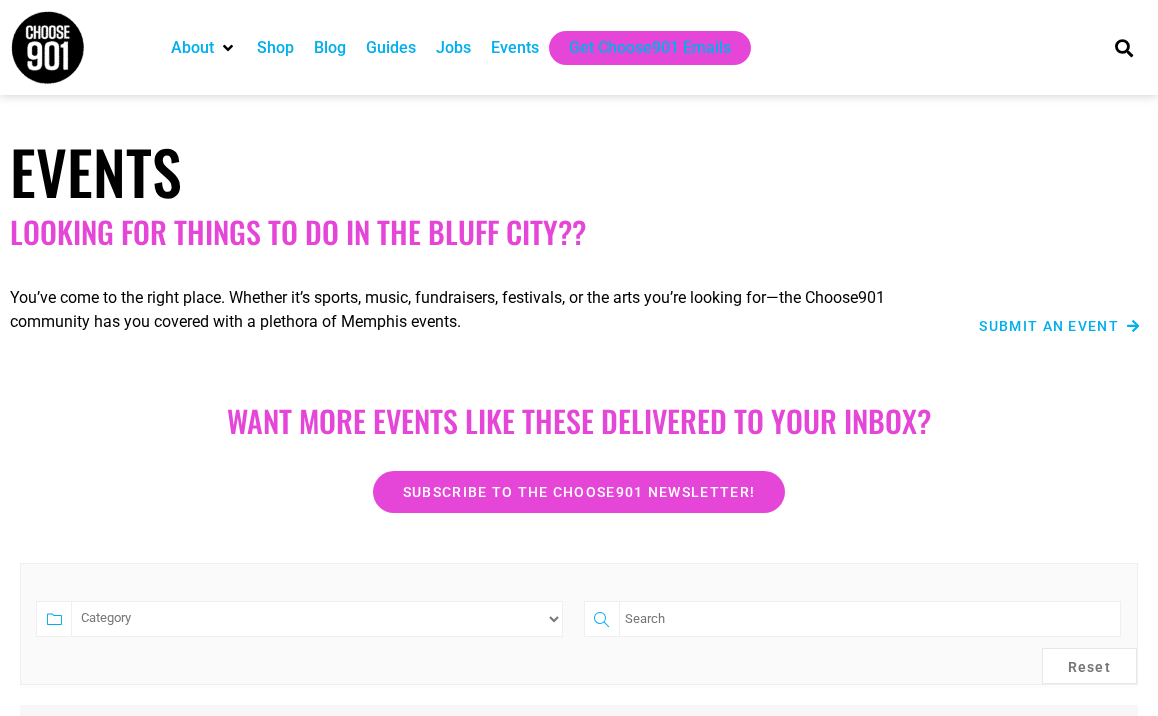 scroll, scrollTop: 0, scrollLeft: 0, axis: both 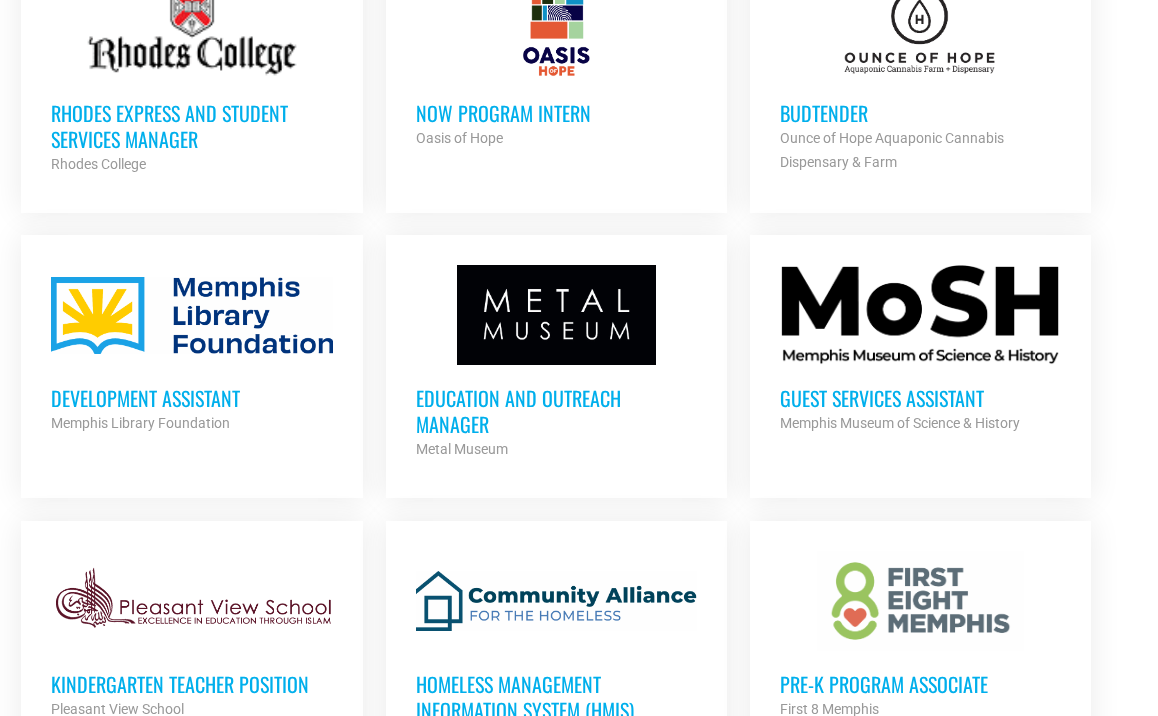 click on "Development Assistant" at bounding box center (191, 398) 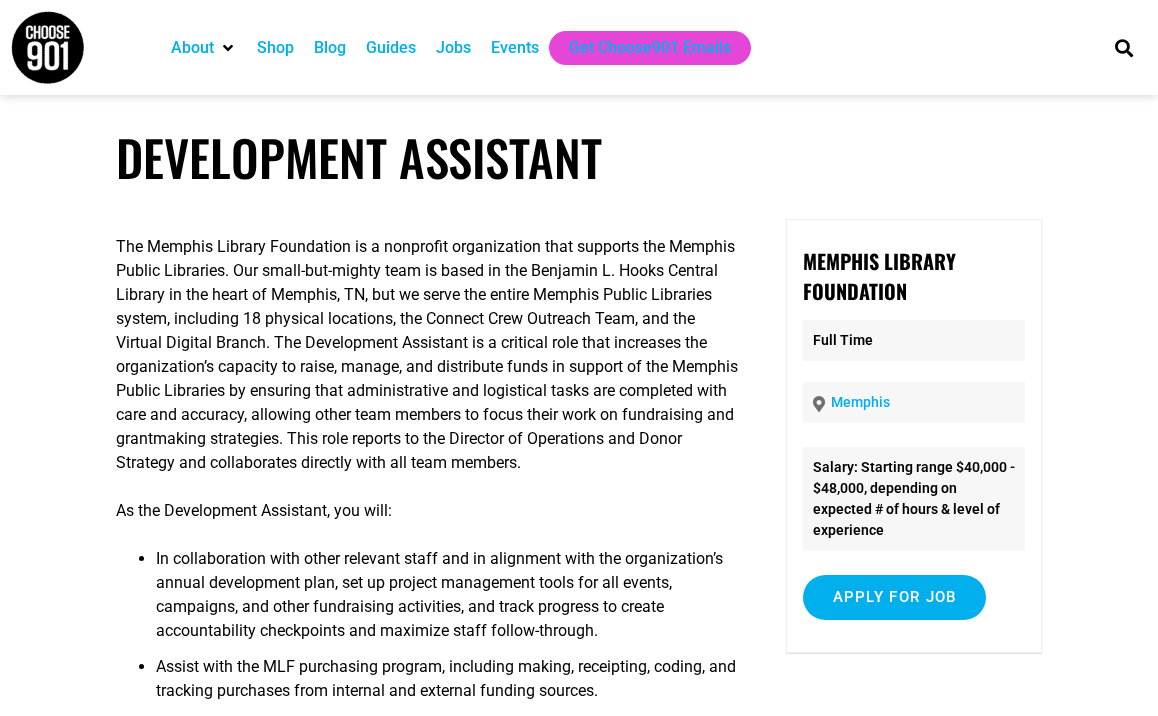 scroll, scrollTop: 0, scrollLeft: 0, axis: both 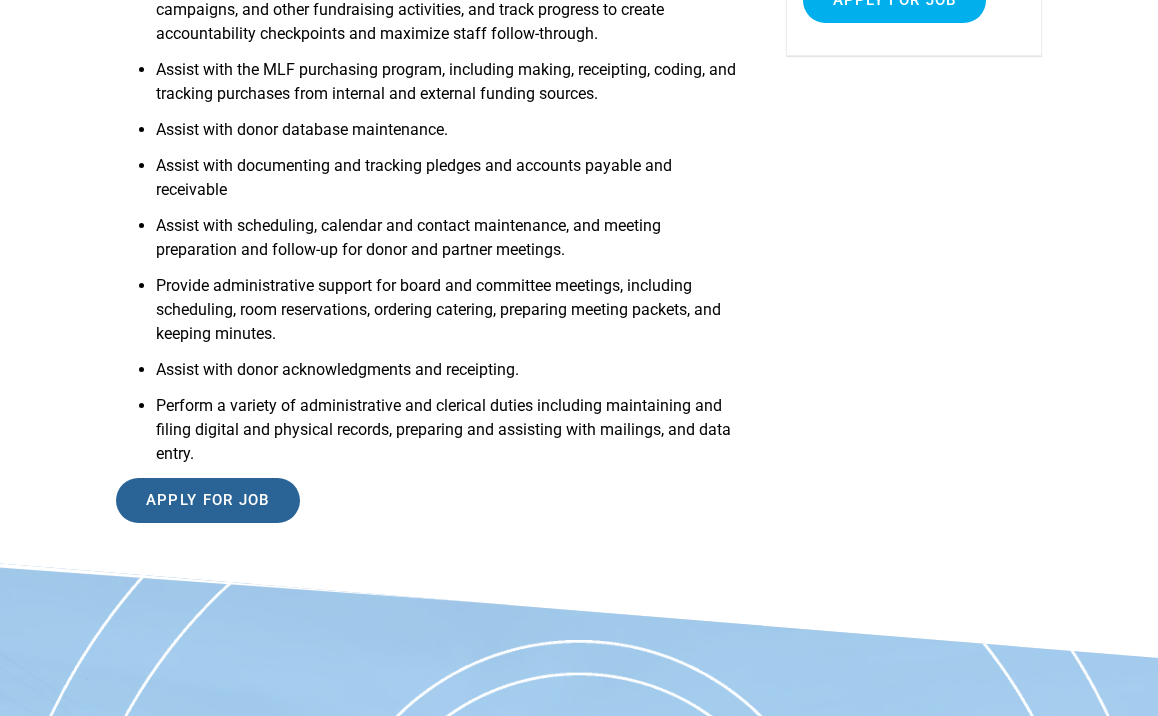 click on "Apply for job" at bounding box center [208, 500] 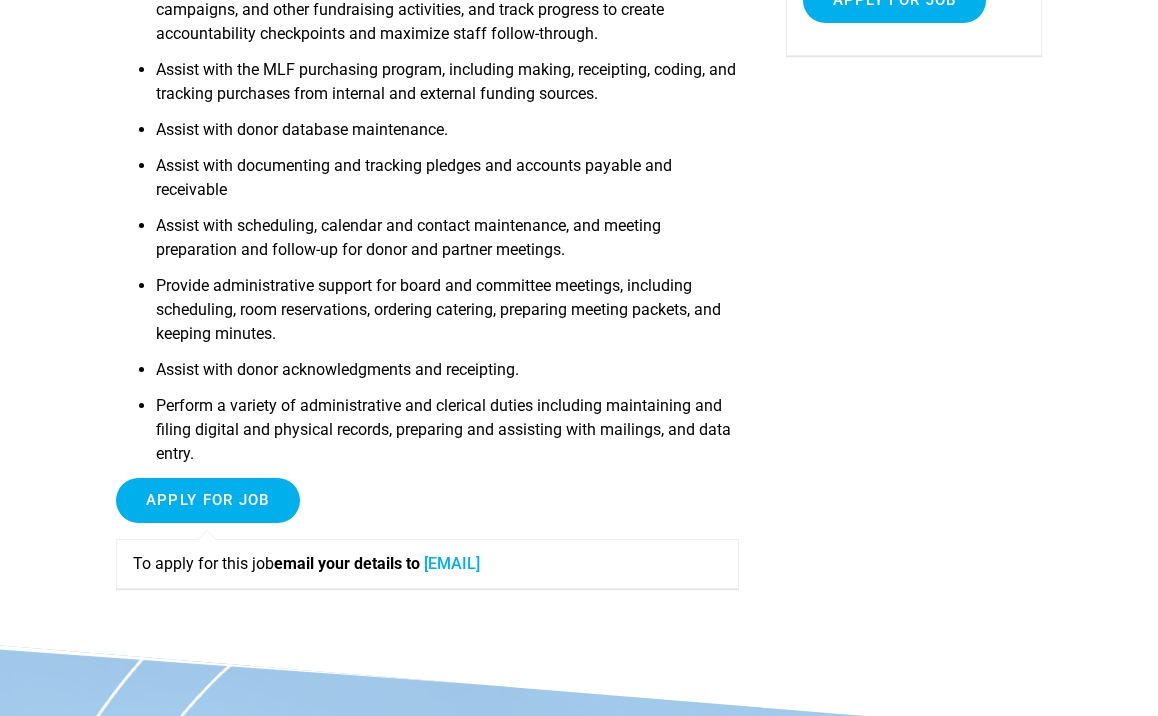 click on "christine@memphislibraryfoundation.org" at bounding box center [452, 563] 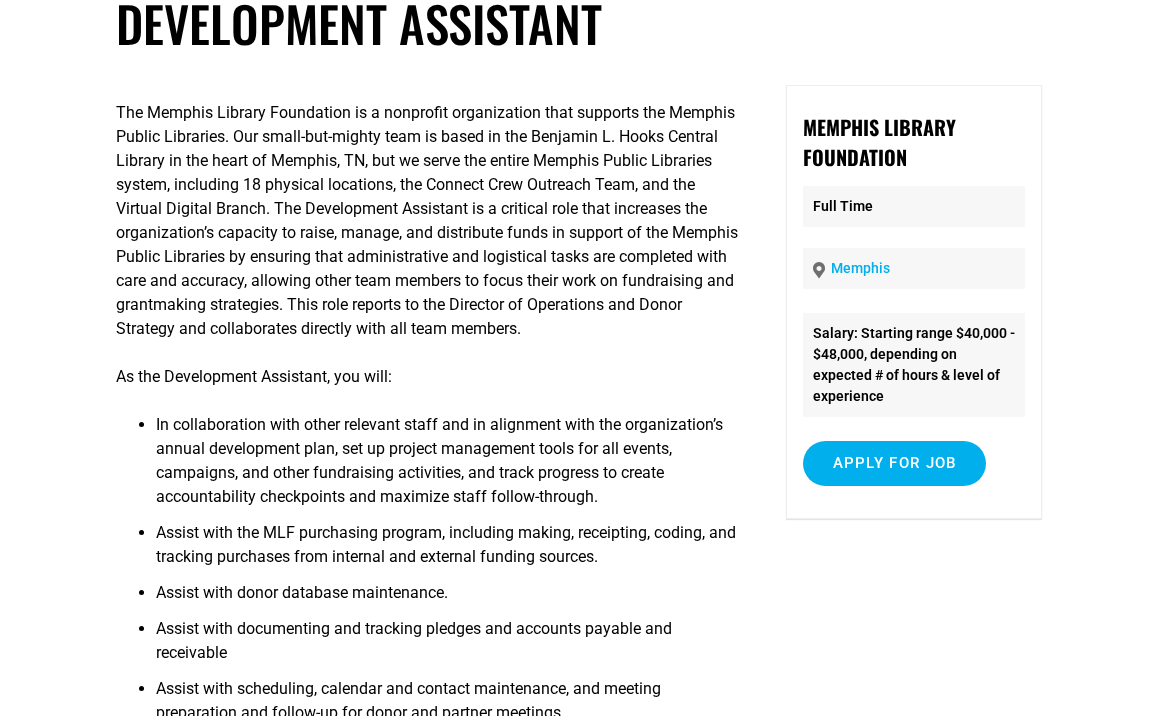 scroll, scrollTop: 131, scrollLeft: 0, axis: vertical 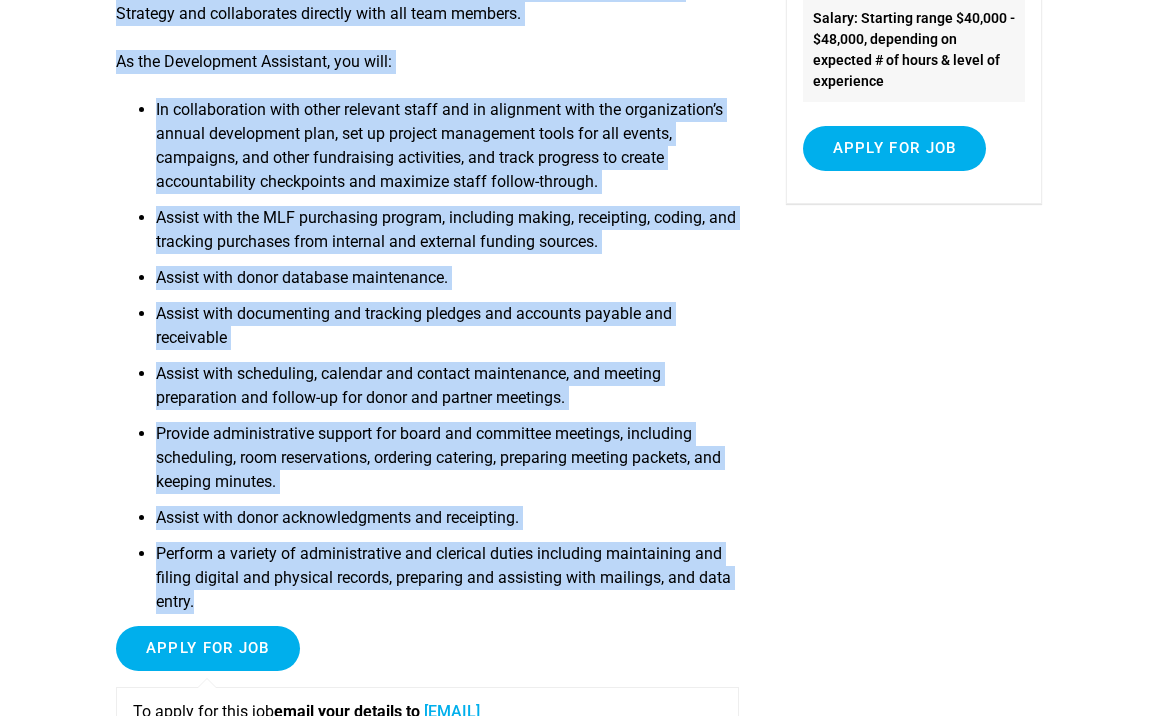 drag, startPoint x: 94, startPoint y: 111, endPoint x: 465, endPoint y: 612, distance: 623.41156 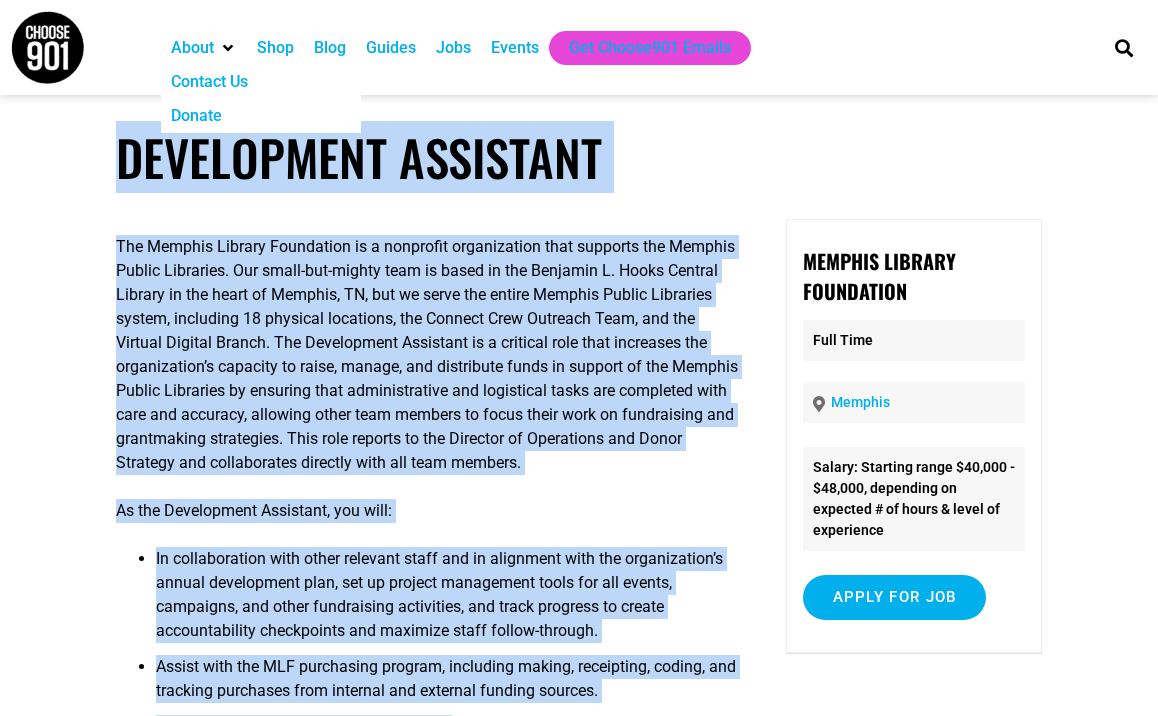 click on "Development Assistant" at bounding box center (579, 157) 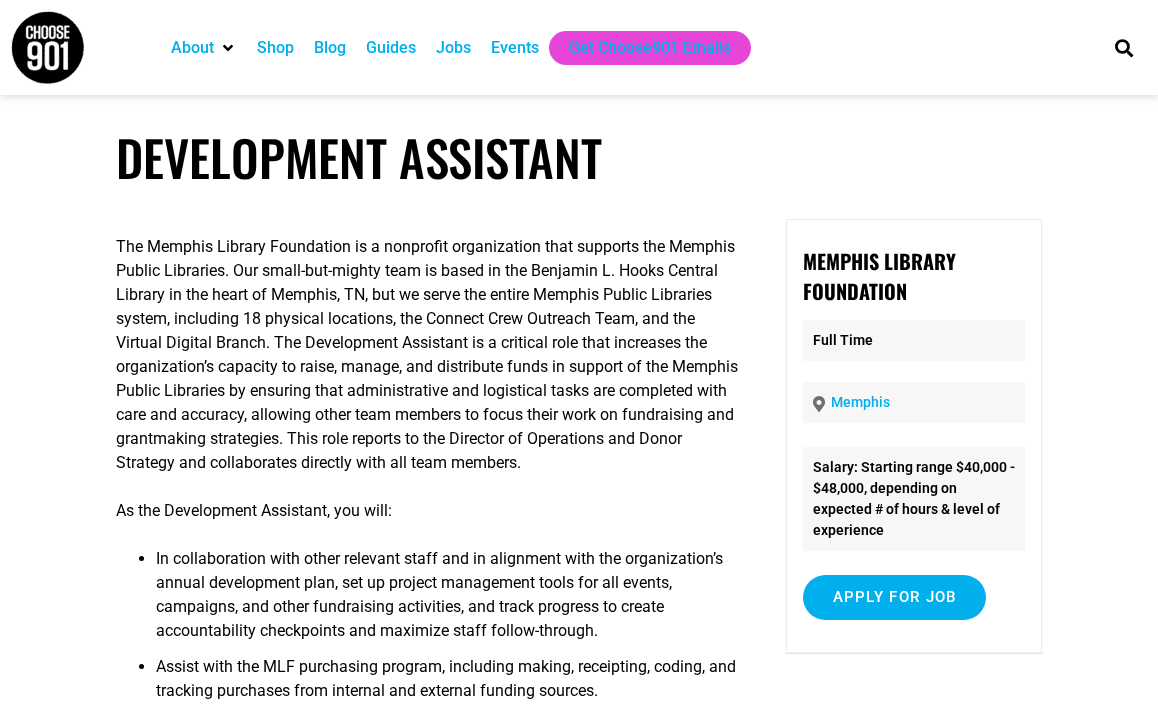 click on "Development Assistant
The Memphis Library Foundation is a nonprofit organization that supports the Memphis Public Libraries. Our small-but-mighty team is based in the Benjamin L. Hooks Central Library in the heart of Memphis, TN, but we serve the entire Memphis Public Libraries system, including 18 physical locations, the Connect Crew Outreach Team, and the Virtual Digital Branch. The Development Assistant is a critical role that increases the organization’s capacity to raise, manage, and distribute funds in support of the Memphis Public Libraries by ensuring that administrative and logistical tasks are completed with care and accuracy, allowing other team members to focus their work on fundraising and grantmaking strategies. This role reports to the Director of Operations and Donor Strategy and collaborates directly with all team members.
As the Development Assistant, you will:
Assist with donor database maintenance." at bounding box center [579, 685] 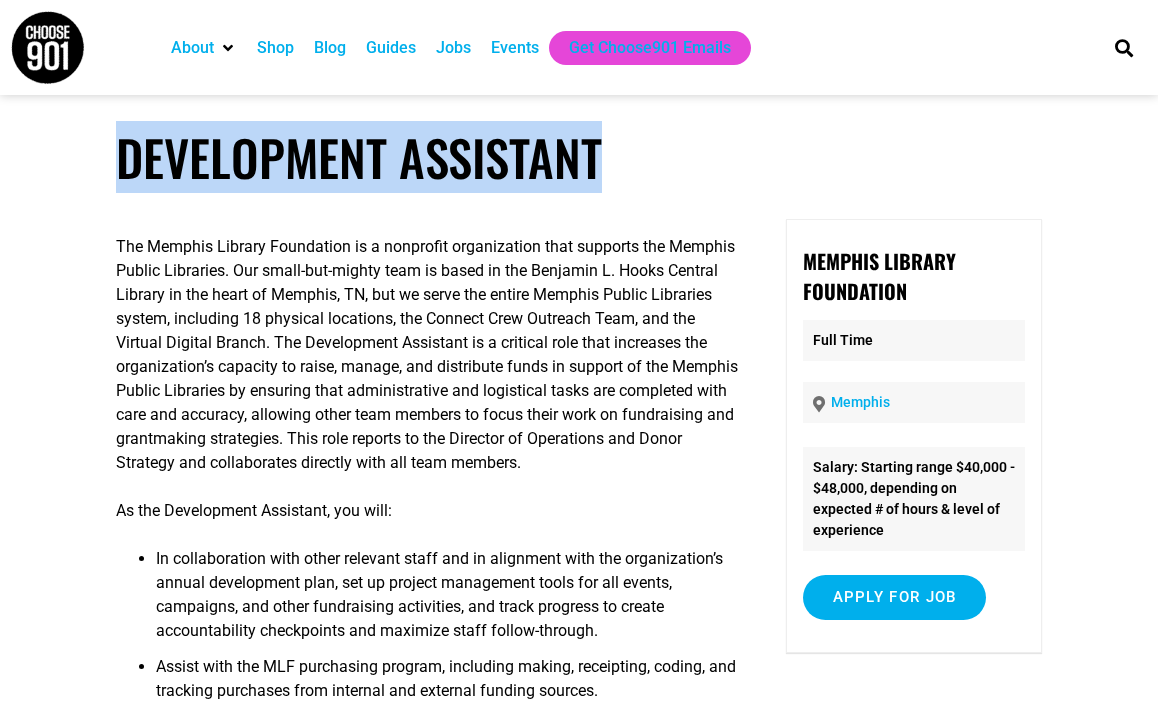 drag, startPoint x: 97, startPoint y: 156, endPoint x: 665, endPoint y: 165, distance: 568.0713 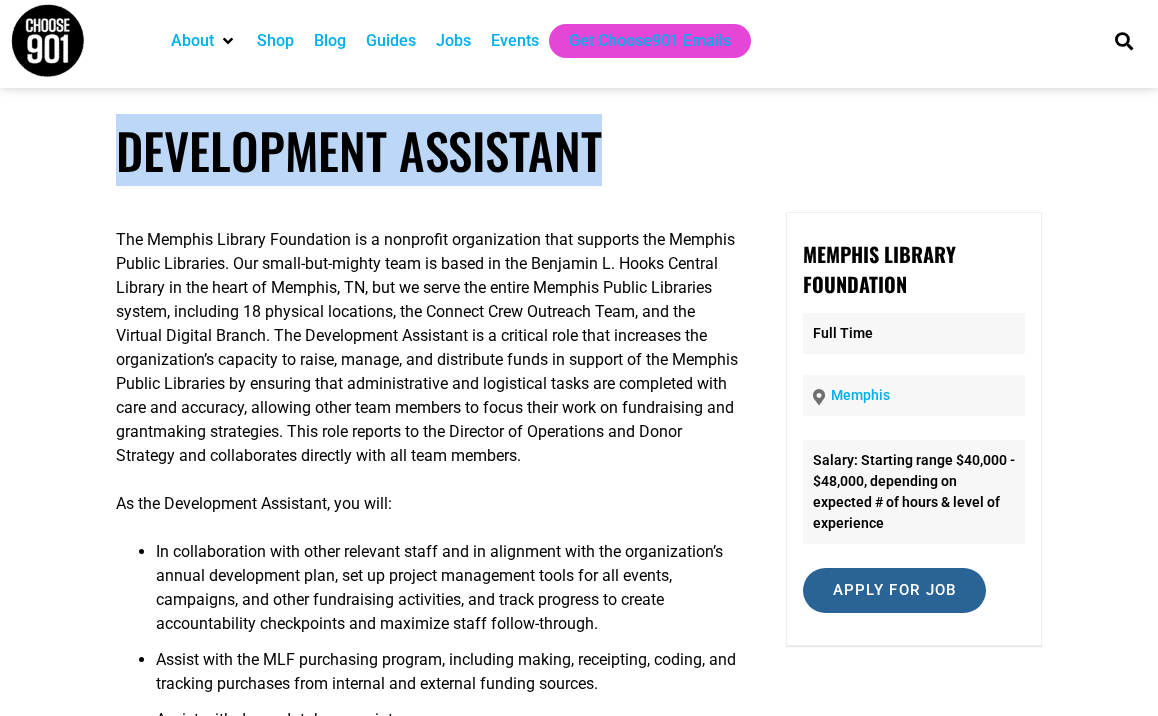 click on "Apply for job" at bounding box center [895, 590] 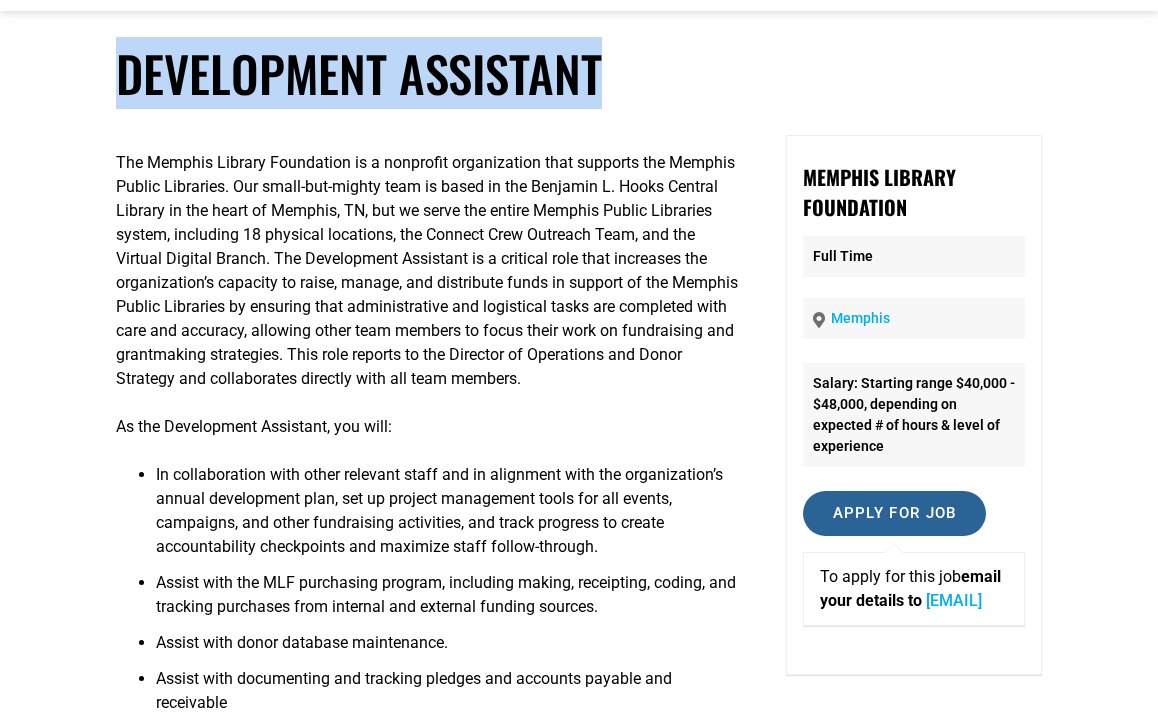 scroll, scrollTop: 95, scrollLeft: 0, axis: vertical 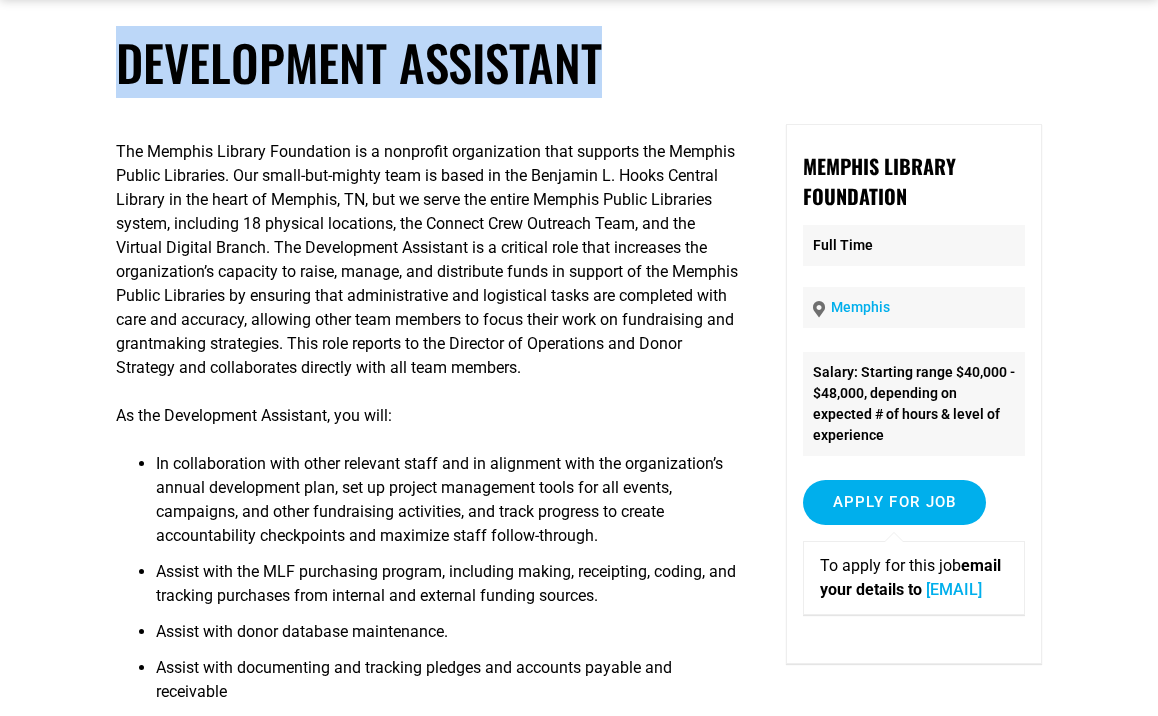 drag, startPoint x: 804, startPoint y: 615, endPoint x: 1069, endPoint y: 619, distance: 265.03018 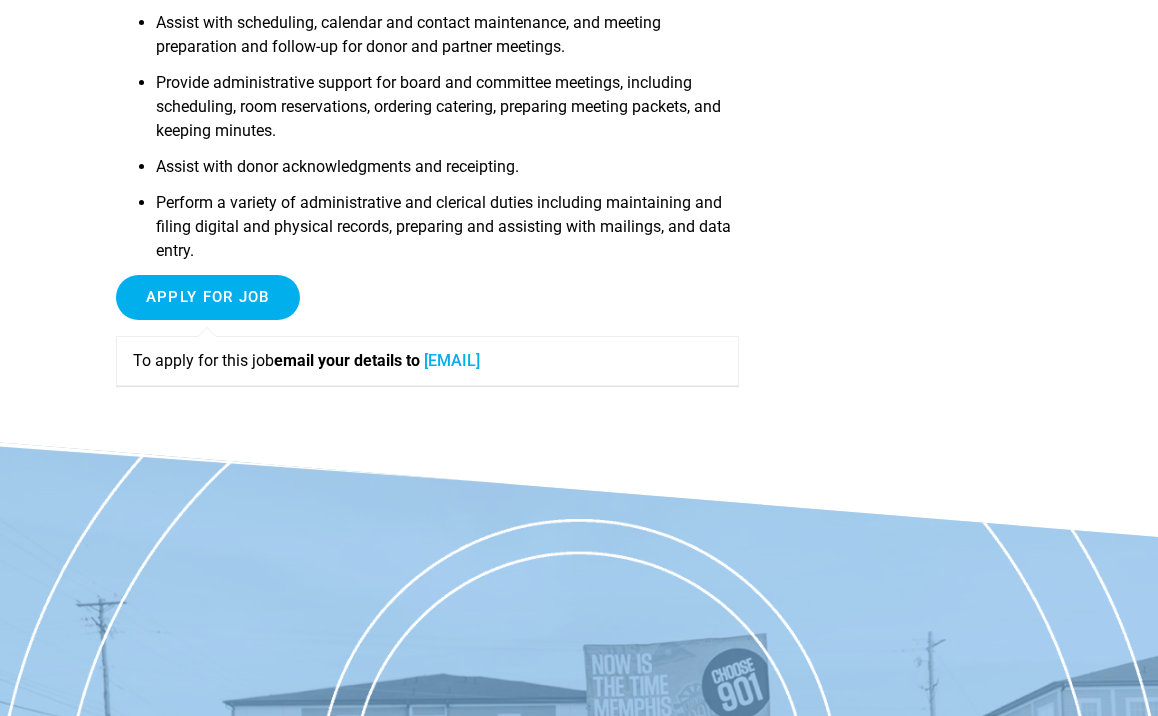 scroll, scrollTop: 790, scrollLeft: 0, axis: vertical 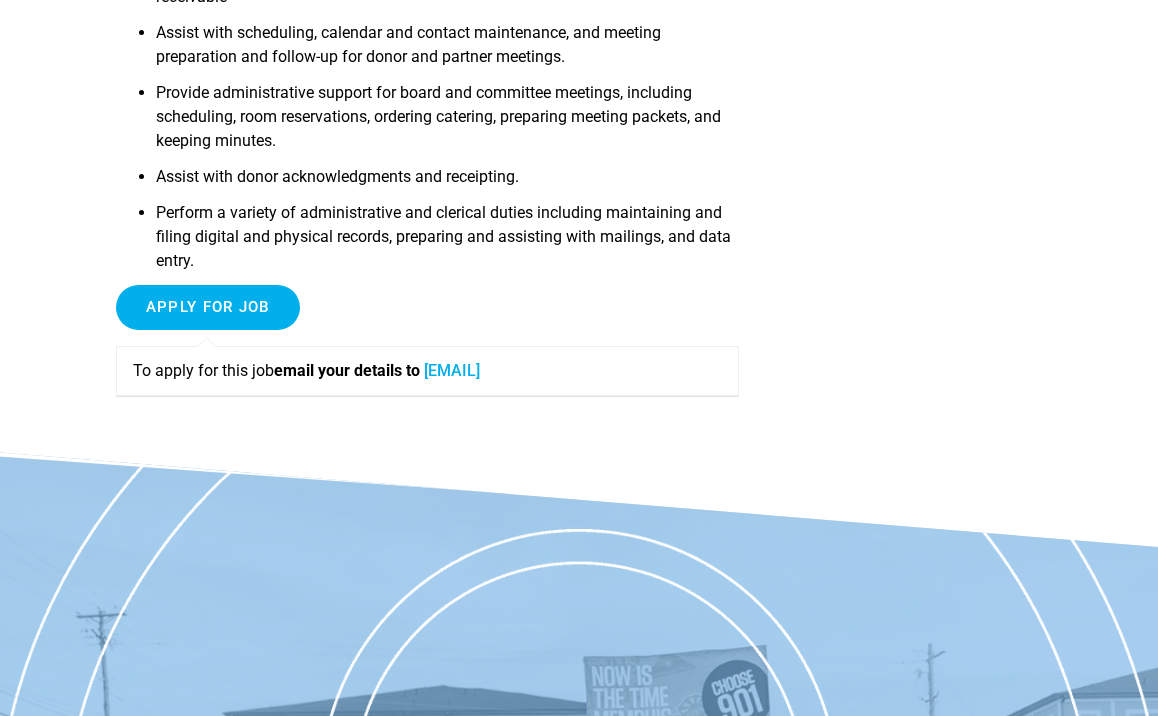 drag, startPoint x: 124, startPoint y: 422, endPoint x: 474, endPoint y: 421, distance: 350.00143 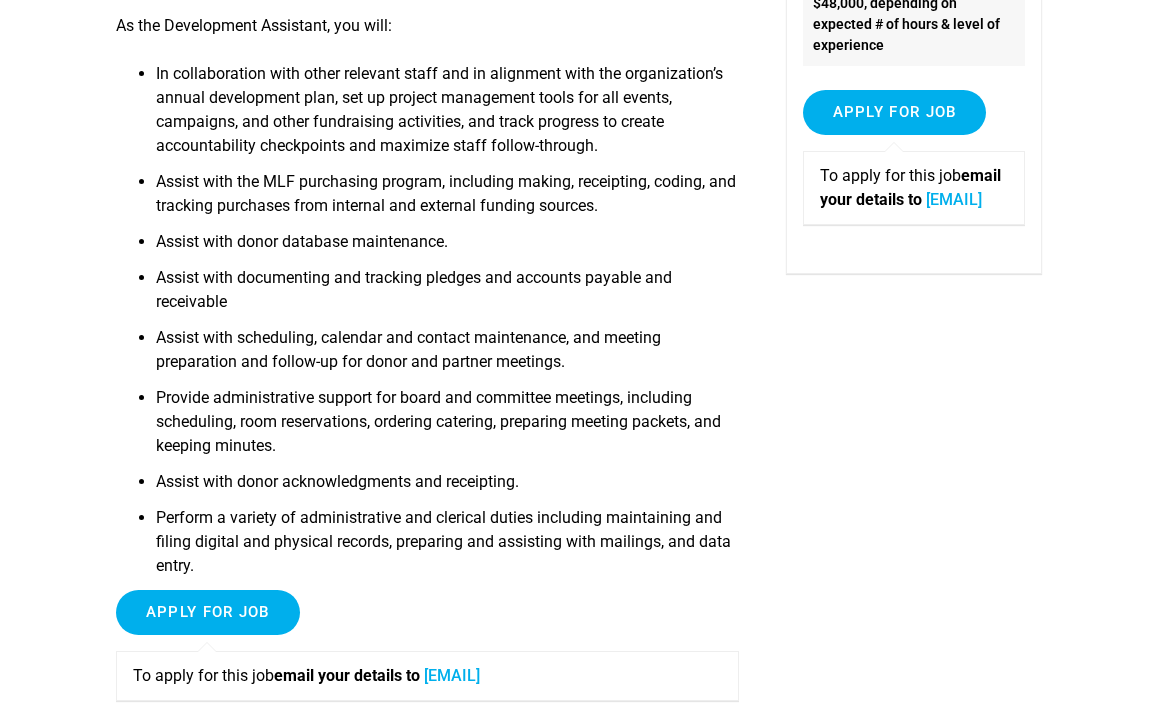 scroll, scrollTop: 483, scrollLeft: 0, axis: vertical 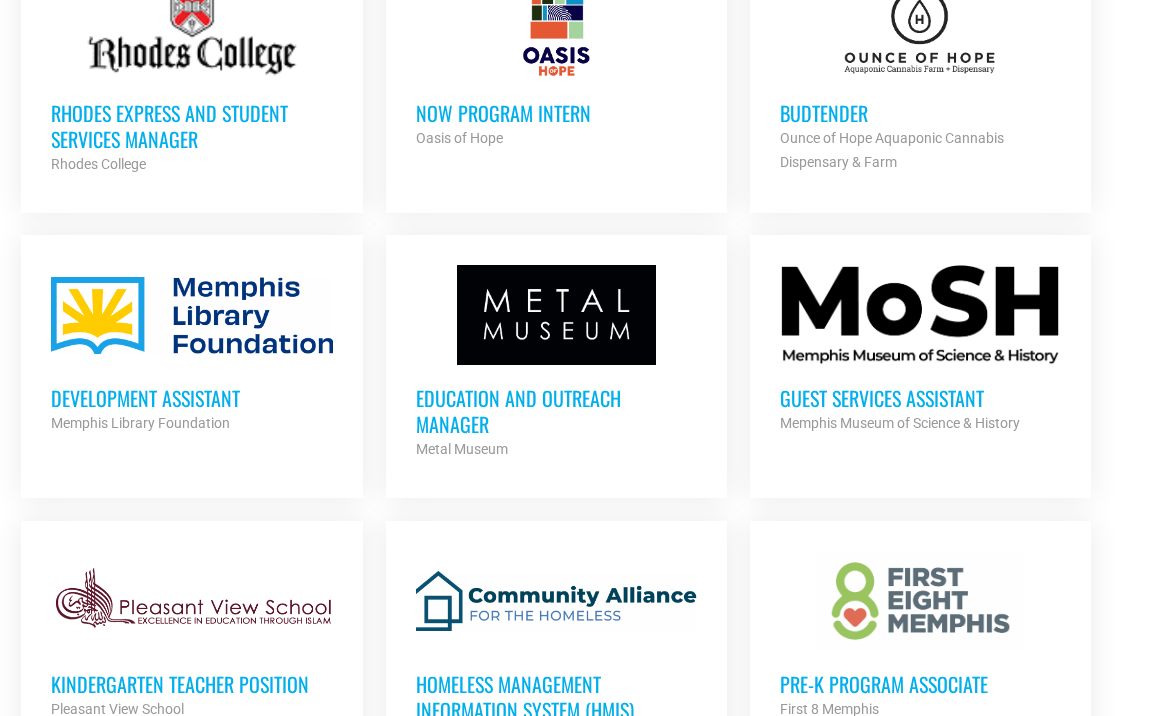 click on "Rhodes Express and Student Services Manager
Rhodes College
Partner Org
Full Time
NOW Program Intern
Oasis of Hope
Partner Org
Part Time
Budtender
Ounce of Hope Aquaponic Cannabis Dispensary & Farm
Partner Org
Full Time
Development Assistant
Memphis Library Foundation
Partner Org
Full Time
Education and Outreach Manager
Metal Museum
Partner Org
Full Time" at bounding box center (579, 1000) 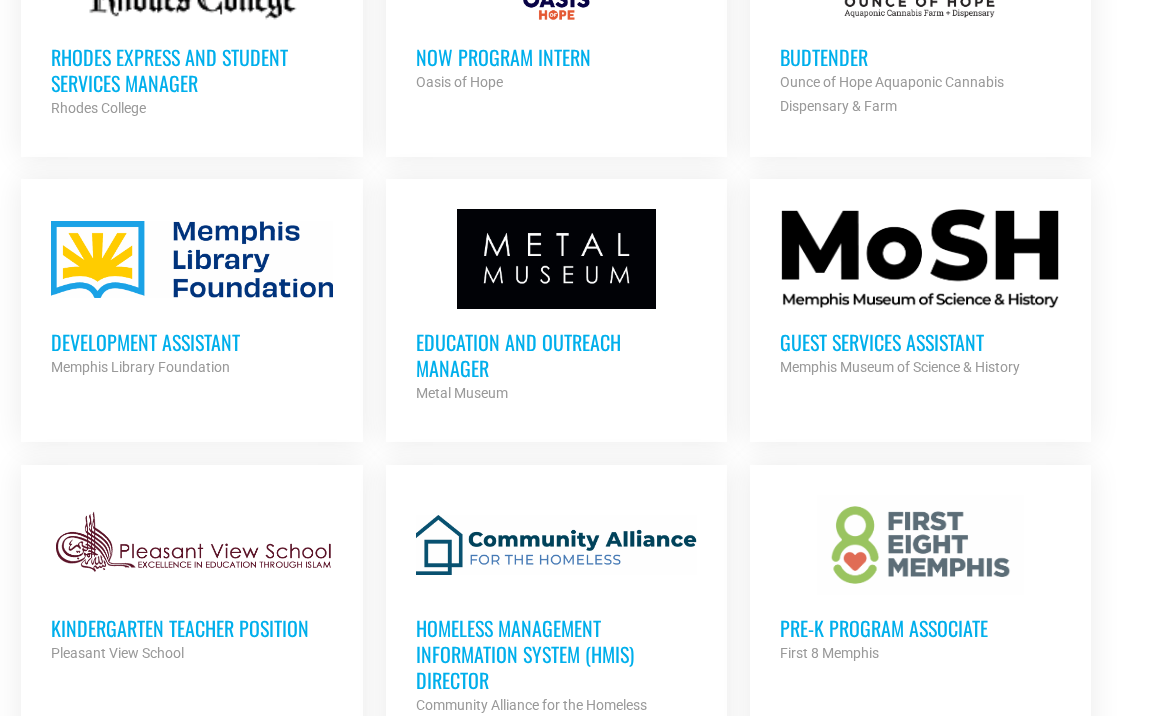 scroll, scrollTop: 1018, scrollLeft: 0, axis: vertical 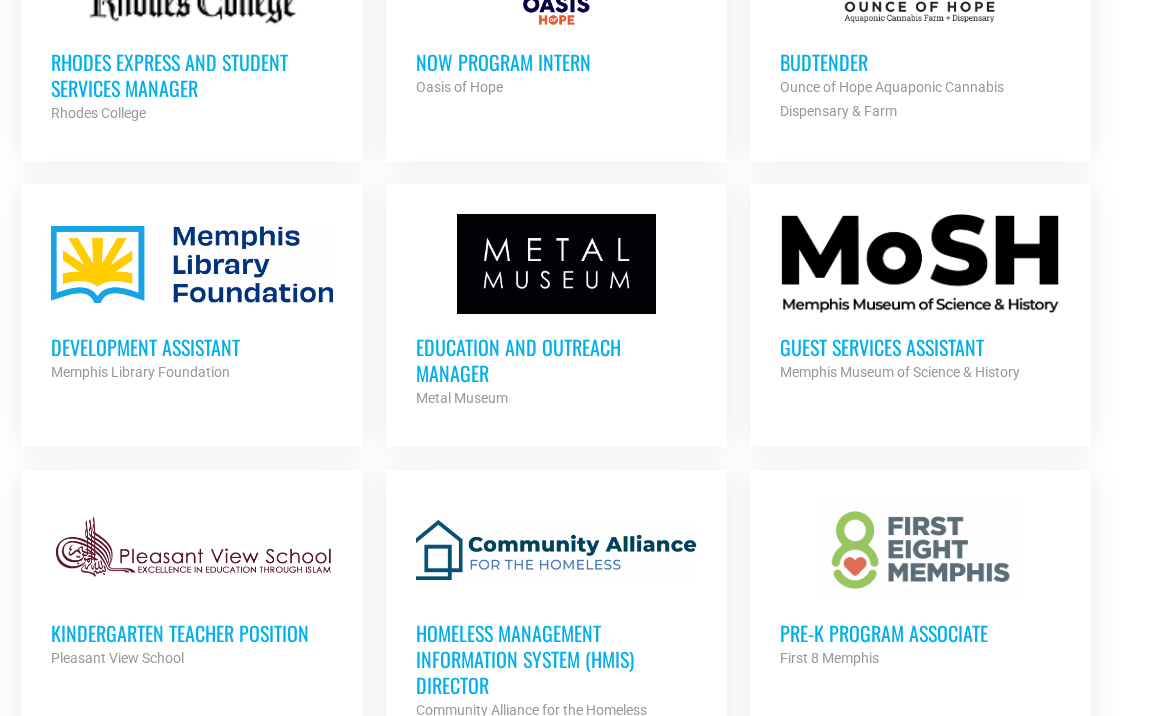 click on "Education and Outreach Manager" at bounding box center [556, 360] 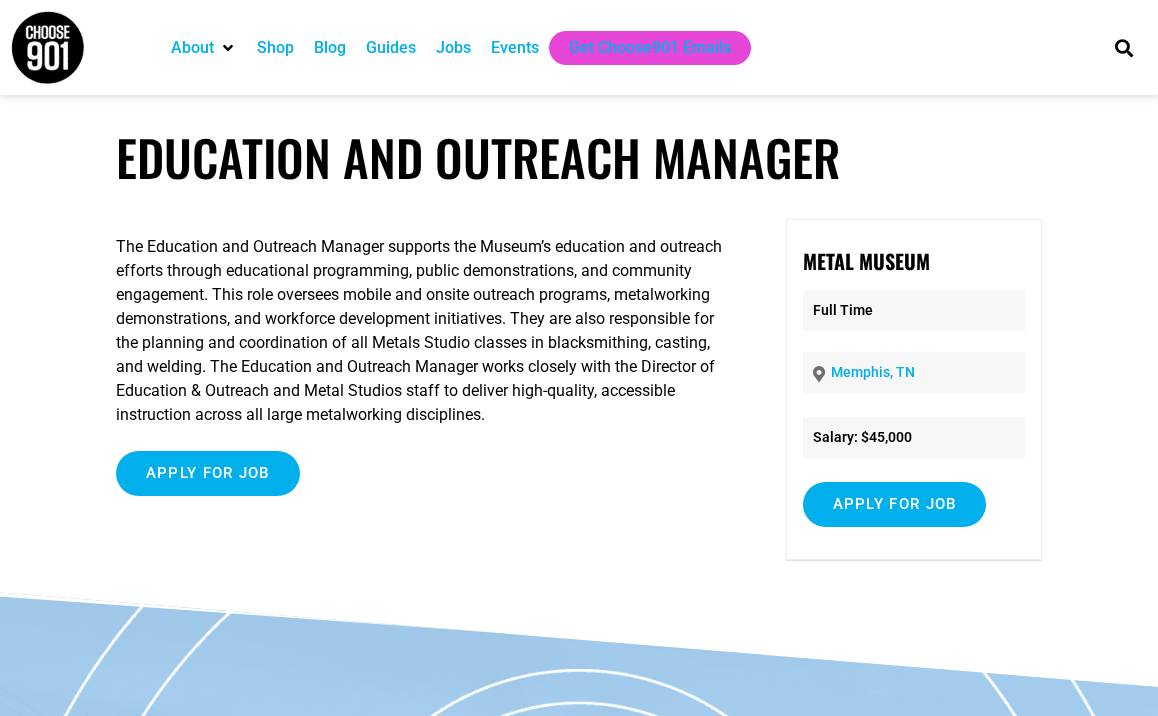 scroll, scrollTop: 0, scrollLeft: 0, axis: both 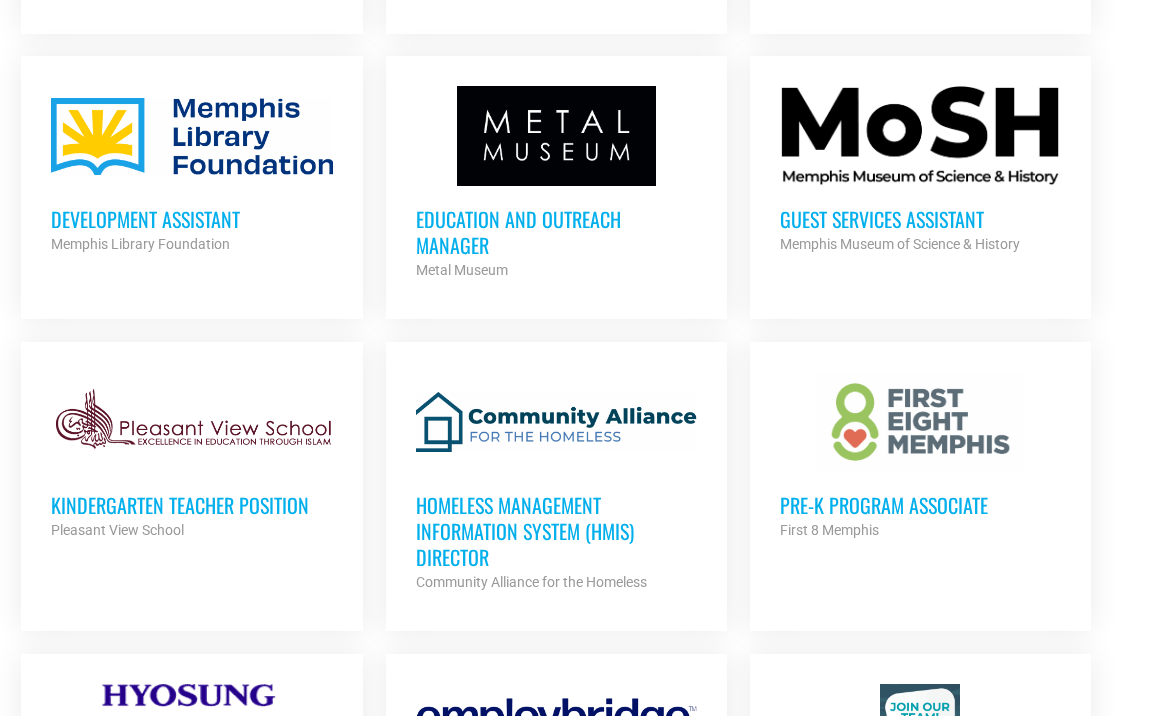 click on "Homeless Management Information System (HMIS) Director" at bounding box center [556, 531] 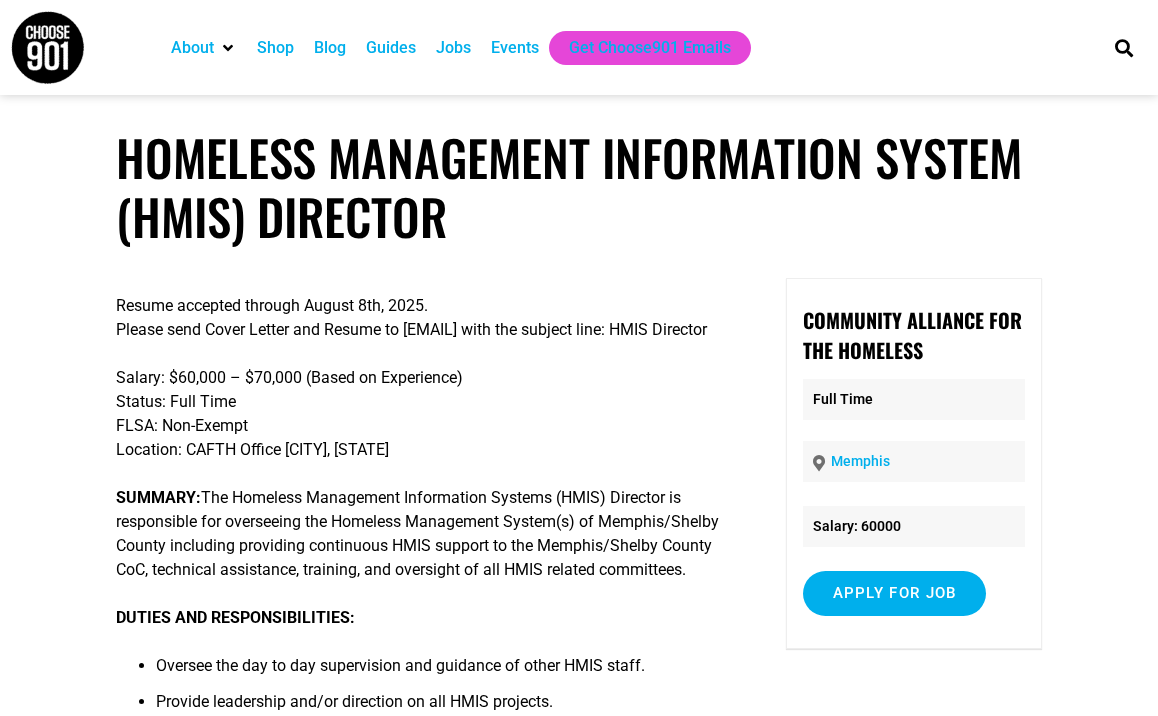 scroll, scrollTop: 0, scrollLeft: 0, axis: both 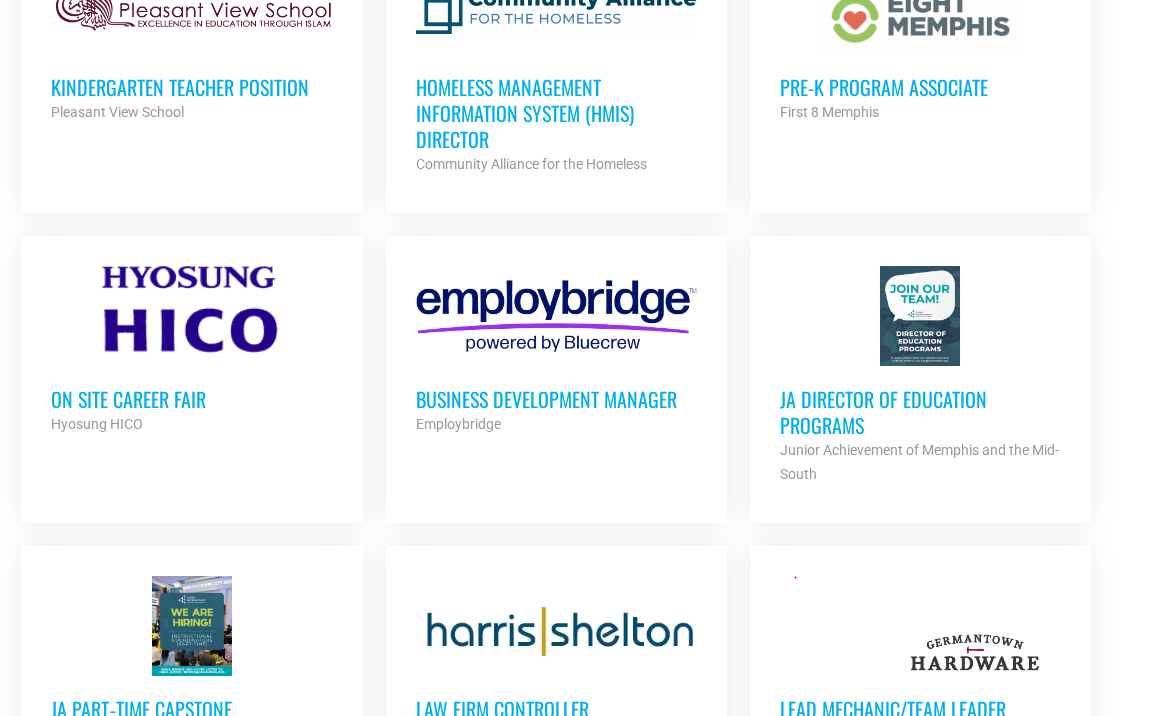click at bounding box center [920, 316] 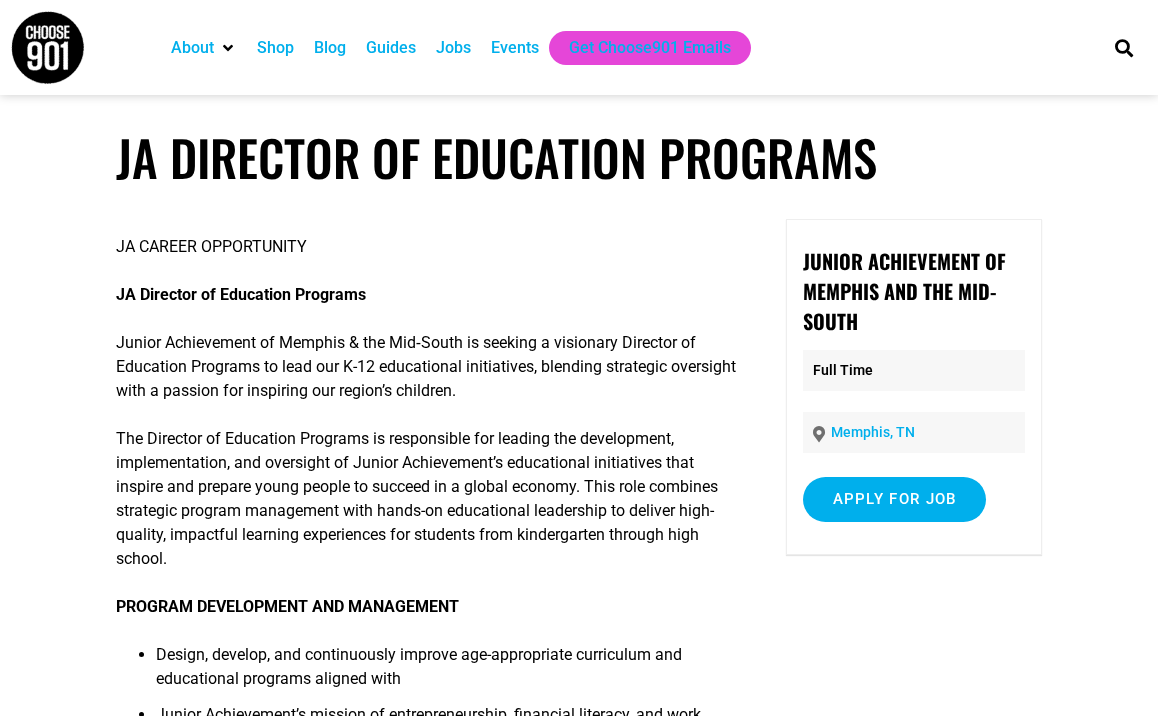 scroll, scrollTop: 0, scrollLeft: 0, axis: both 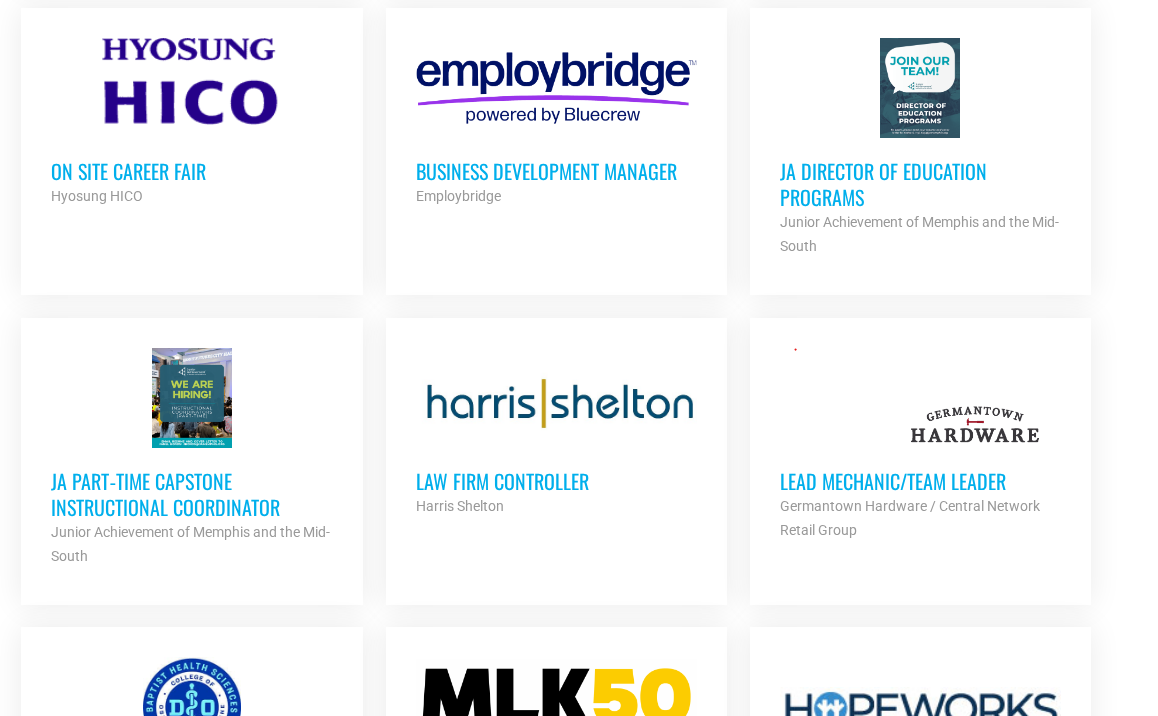click on "JA Part‐time Capstone Instructional Coordinator" at bounding box center (191, 494) 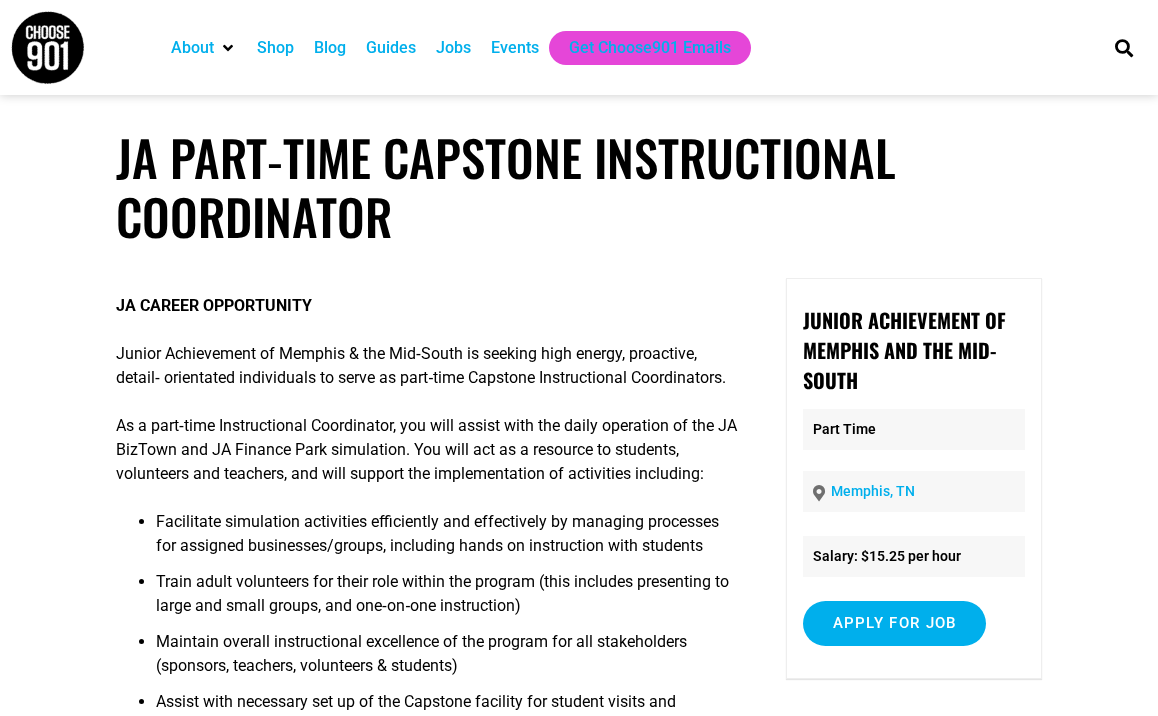 scroll, scrollTop: 0, scrollLeft: 0, axis: both 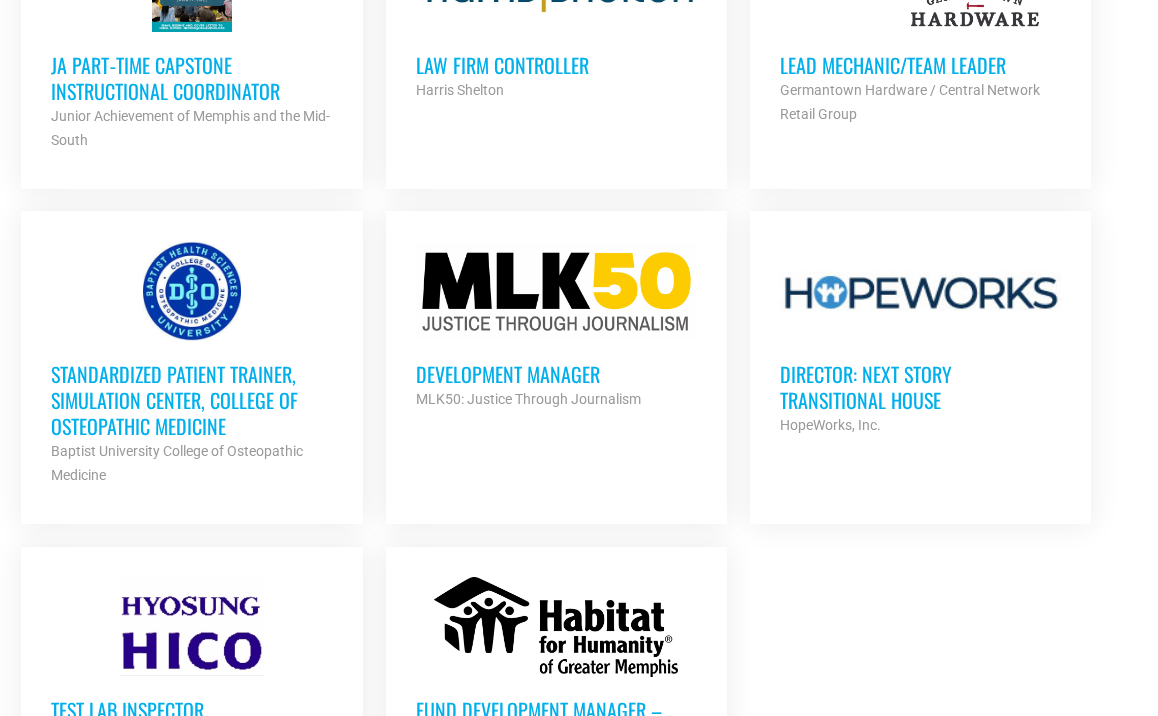 click on "Development Manager
MLK50: Justice Through Journalism
Partner Org" at bounding box center (556, 376) 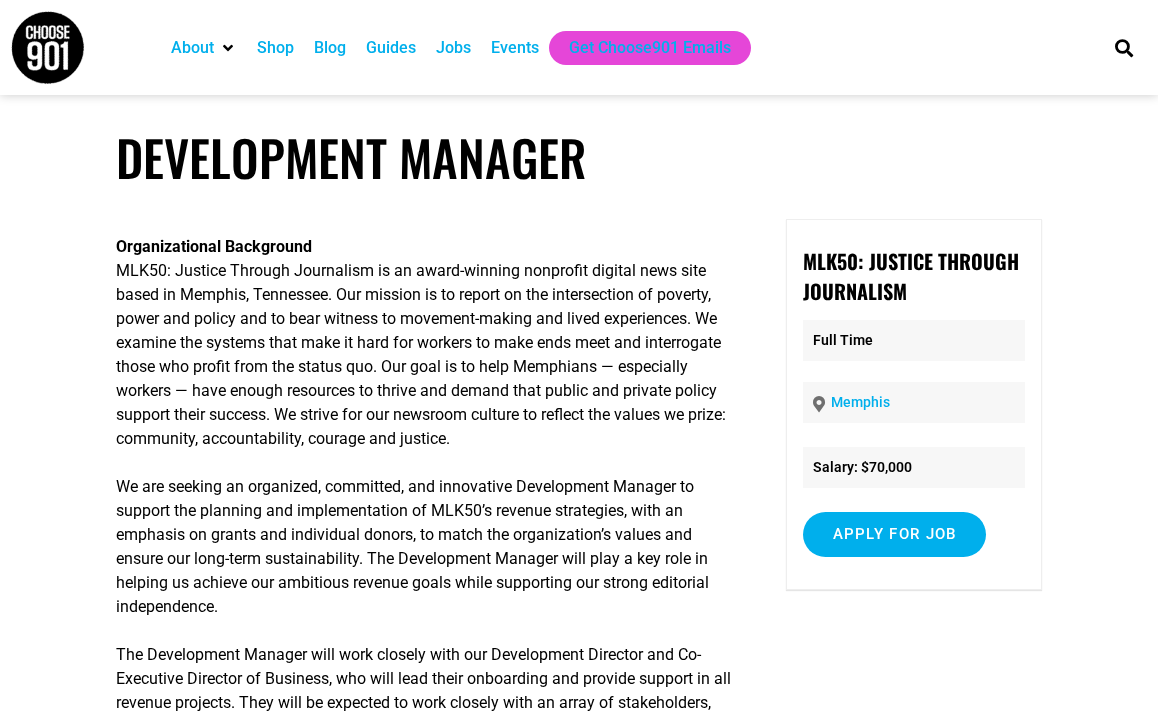scroll, scrollTop: 0, scrollLeft: 0, axis: both 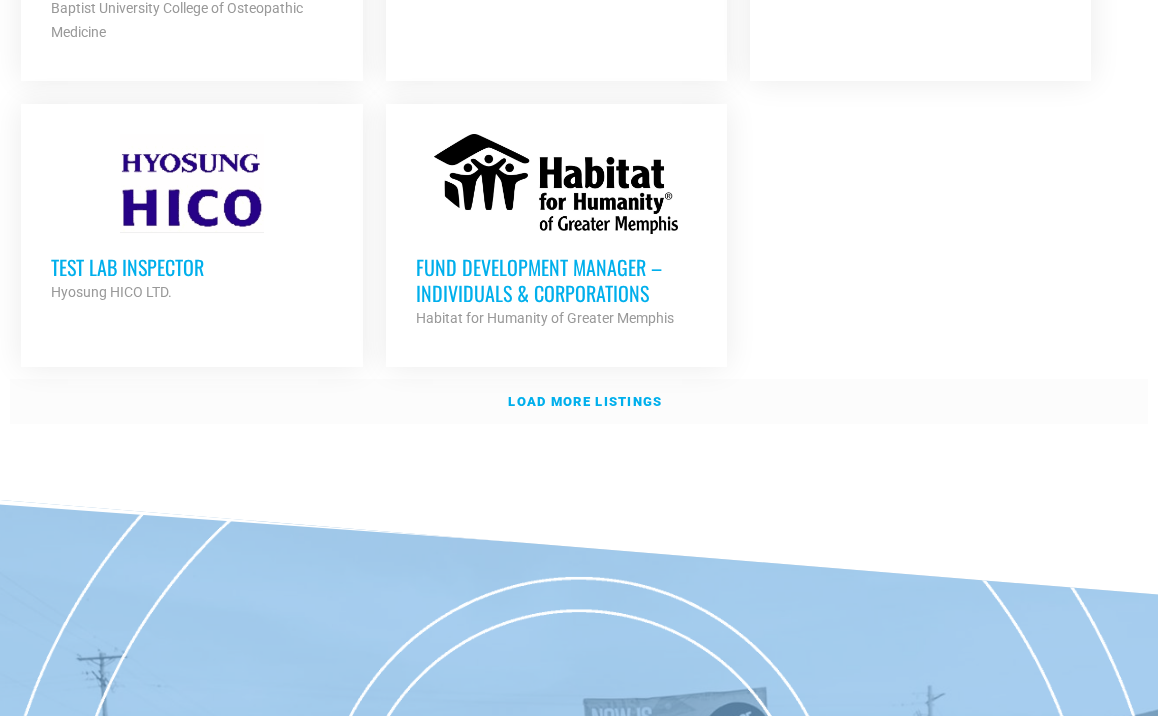 click on "Load more listings" at bounding box center (579, 402) 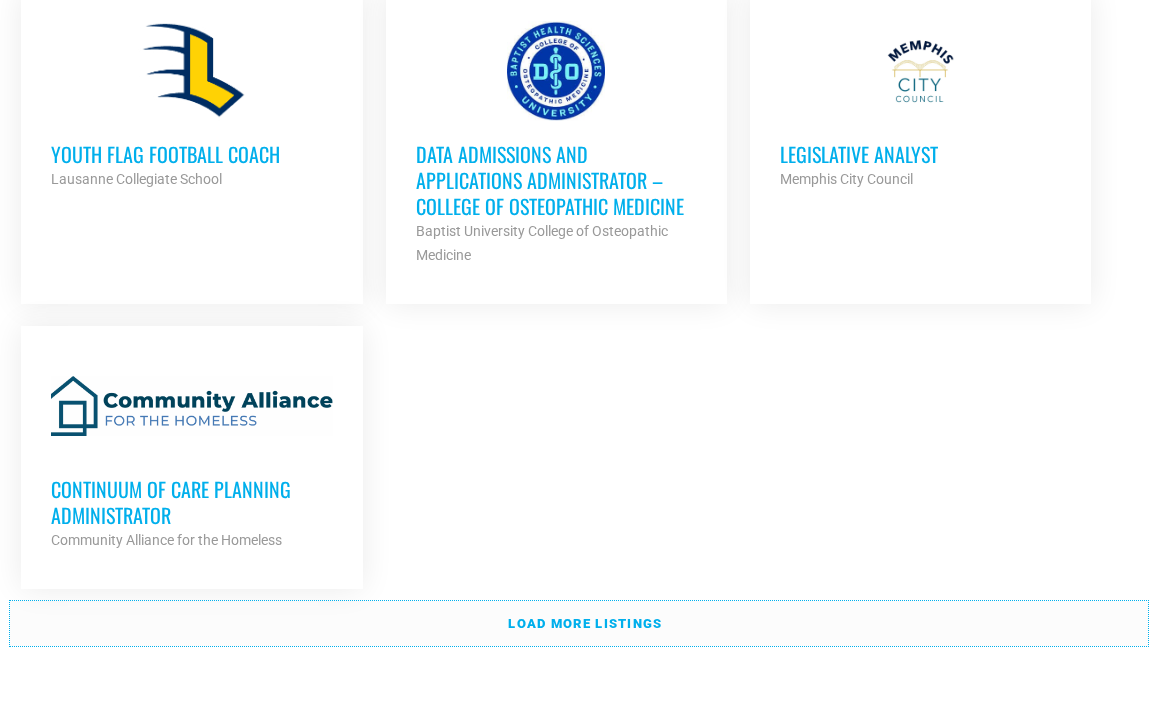 scroll, scrollTop: 4515, scrollLeft: 0, axis: vertical 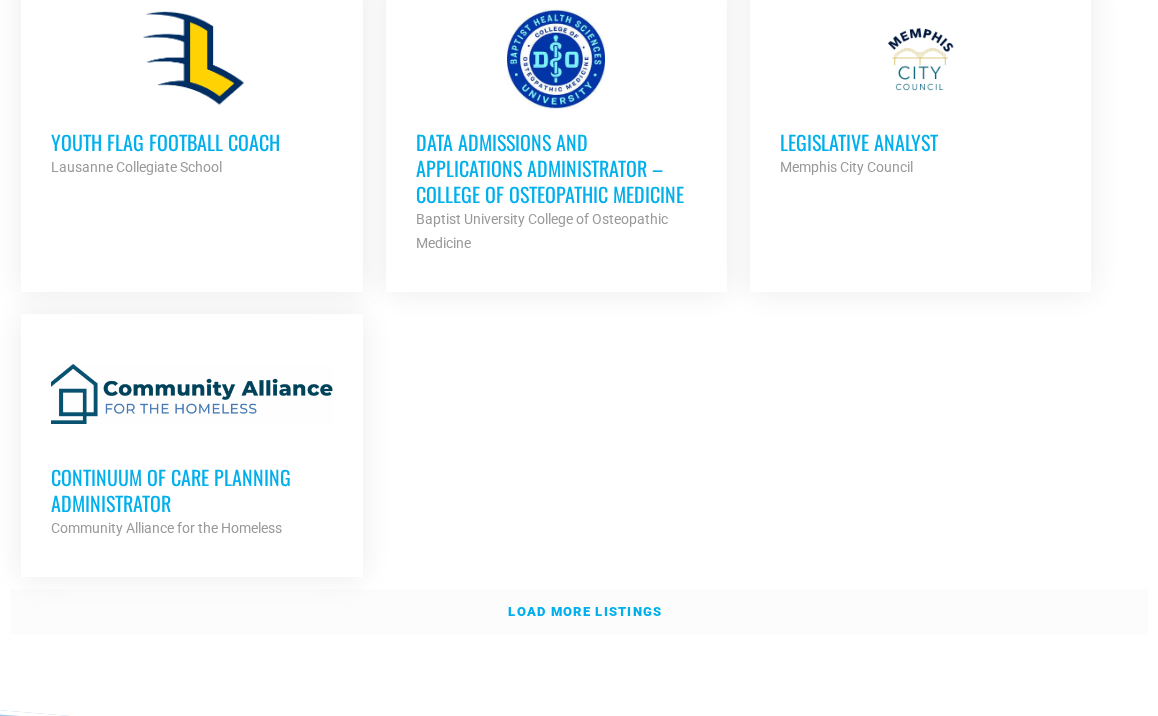 click on "Load more listings" at bounding box center (585, 611) 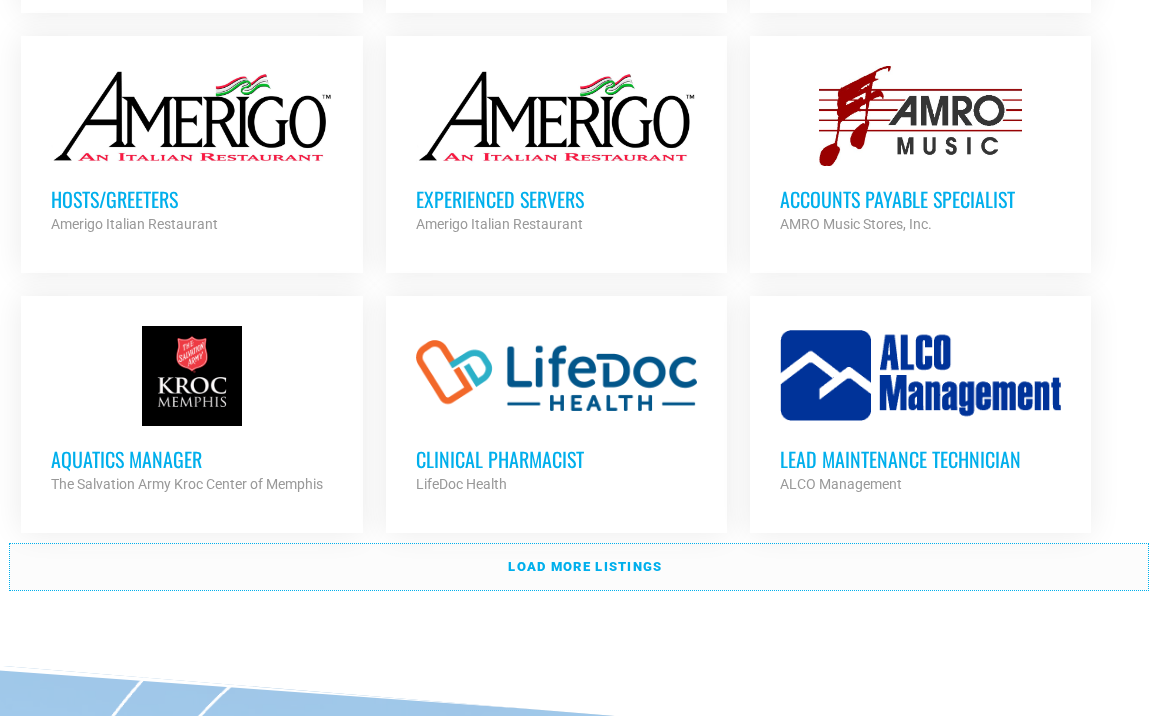scroll, scrollTop: 6203, scrollLeft: 0, axis: vertical 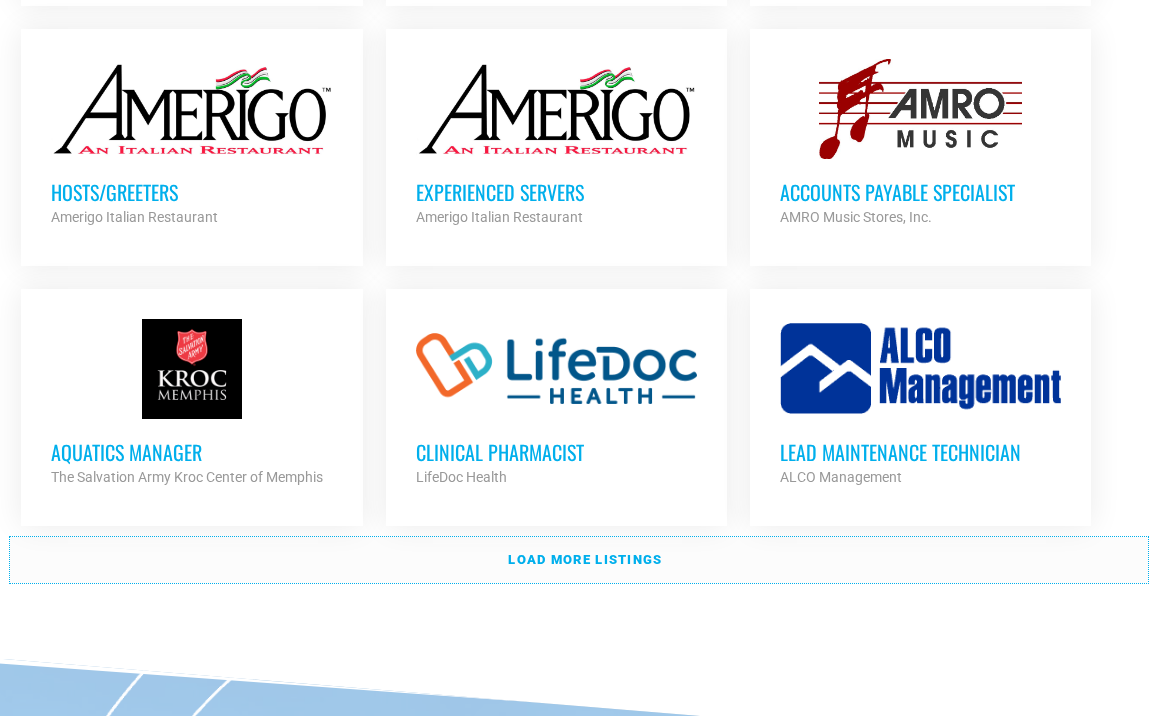click on "Load more listings" at bounding box center (579, 560) 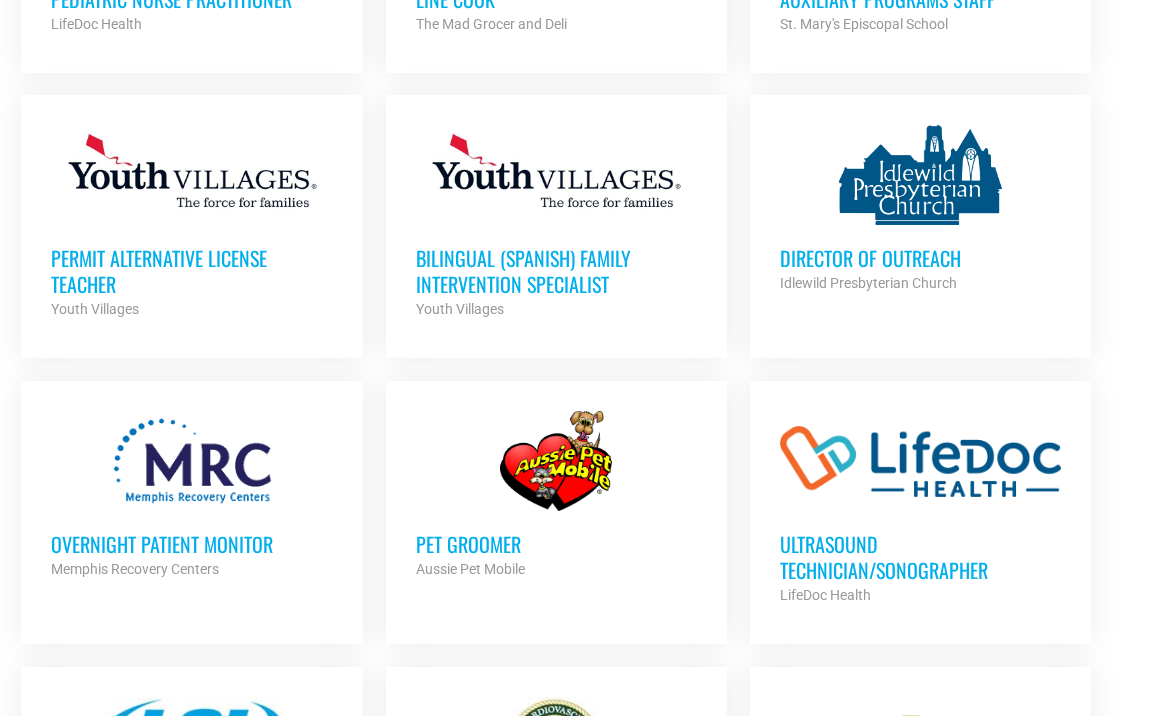 scroll, scrollTop: 6936, scrollLeft: 0, axis: vertical 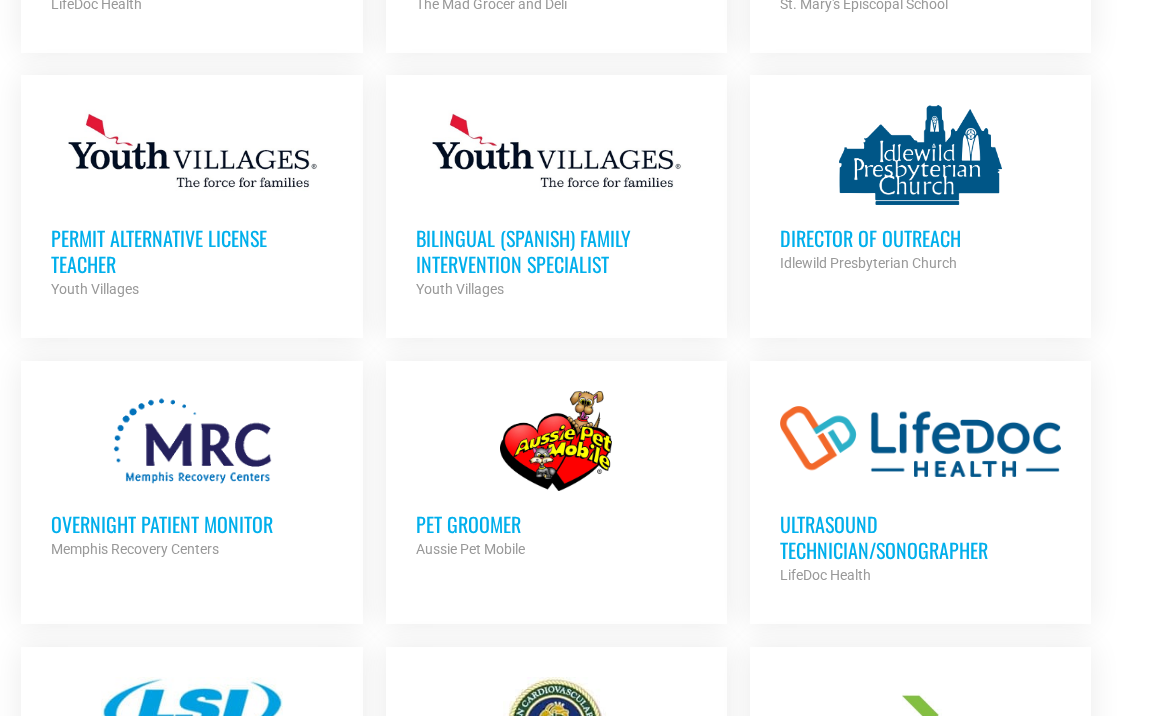 click on "Director of Outreach" at bounding box center [920, 238] 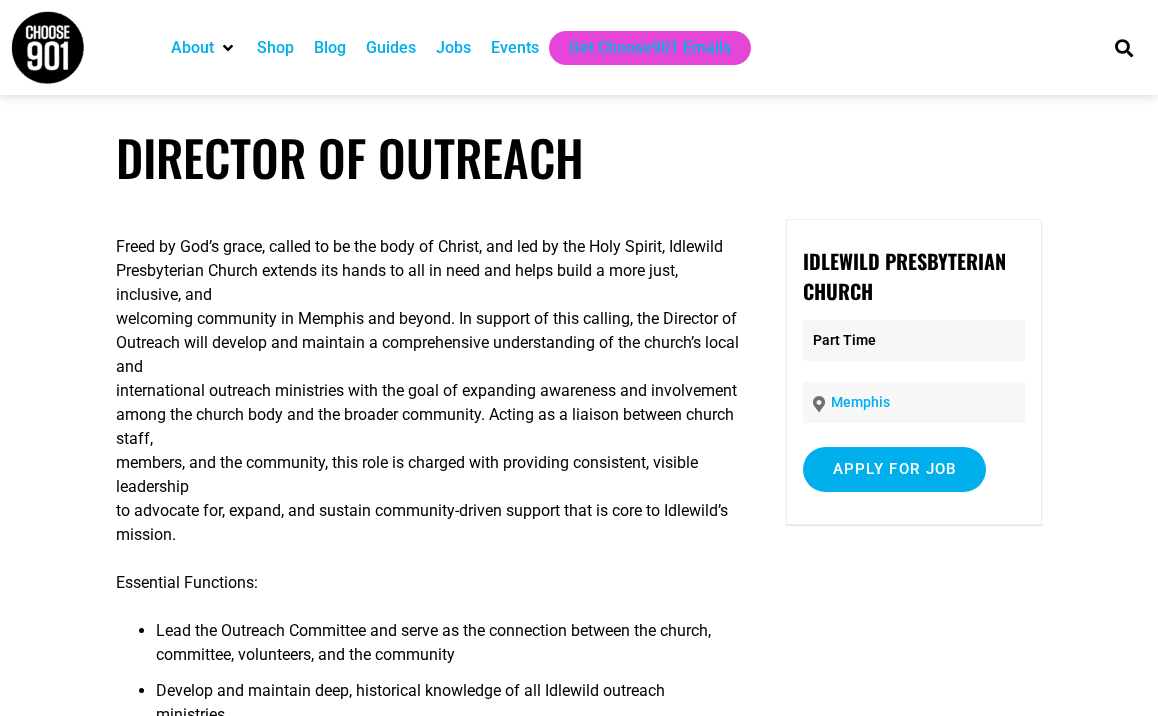 scroll, scrollTop: 0, scrollLeft: 0, axis: both 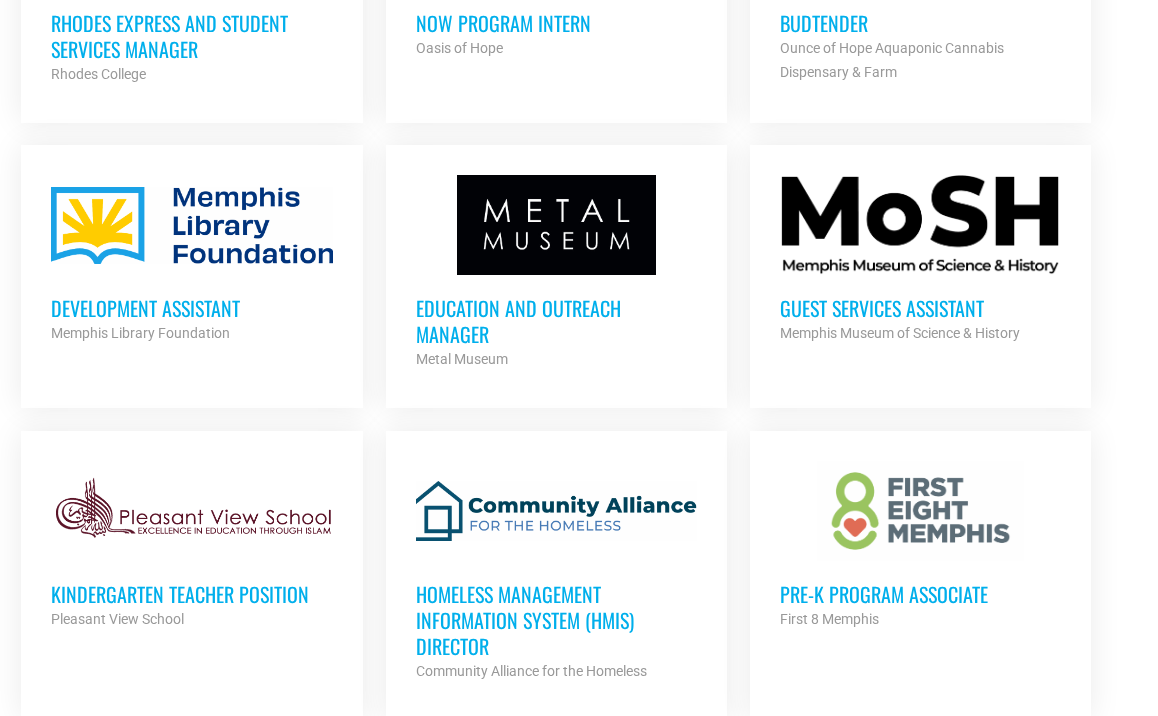 click on "Ounce of Hope Aquaponic Cannabis Dispensary & Farm" at bounding box center [920, 60] 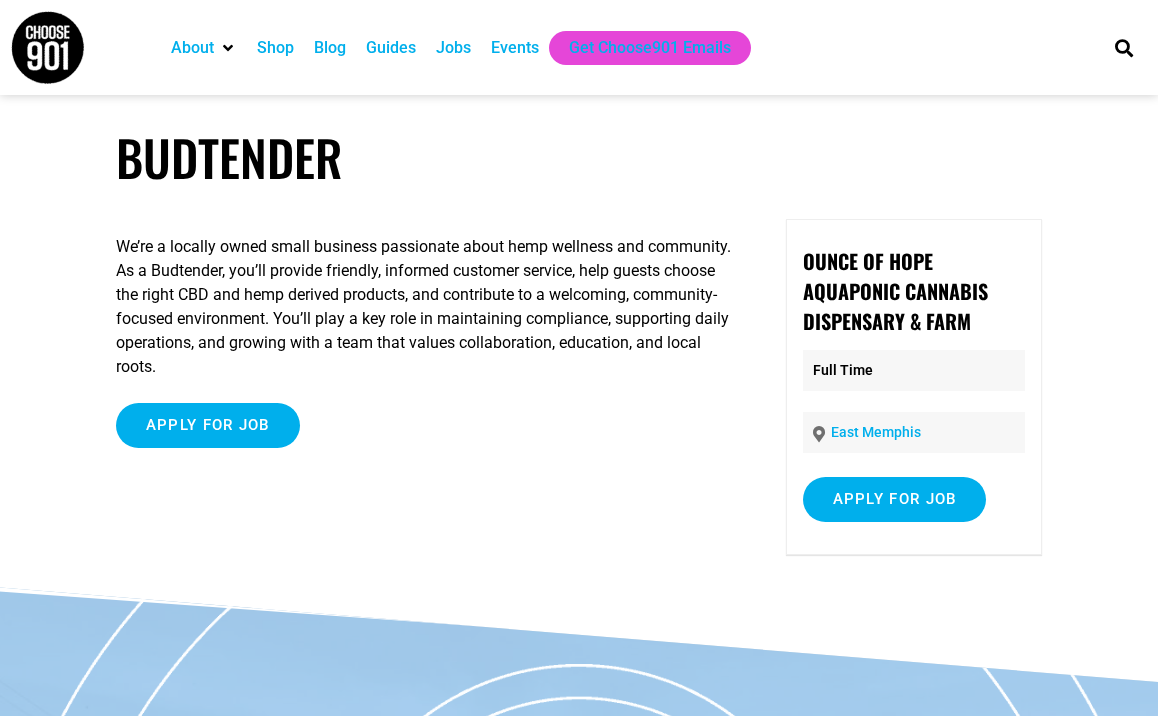scroll, scrollTop: 0, scrollLeft: 0, axis: both 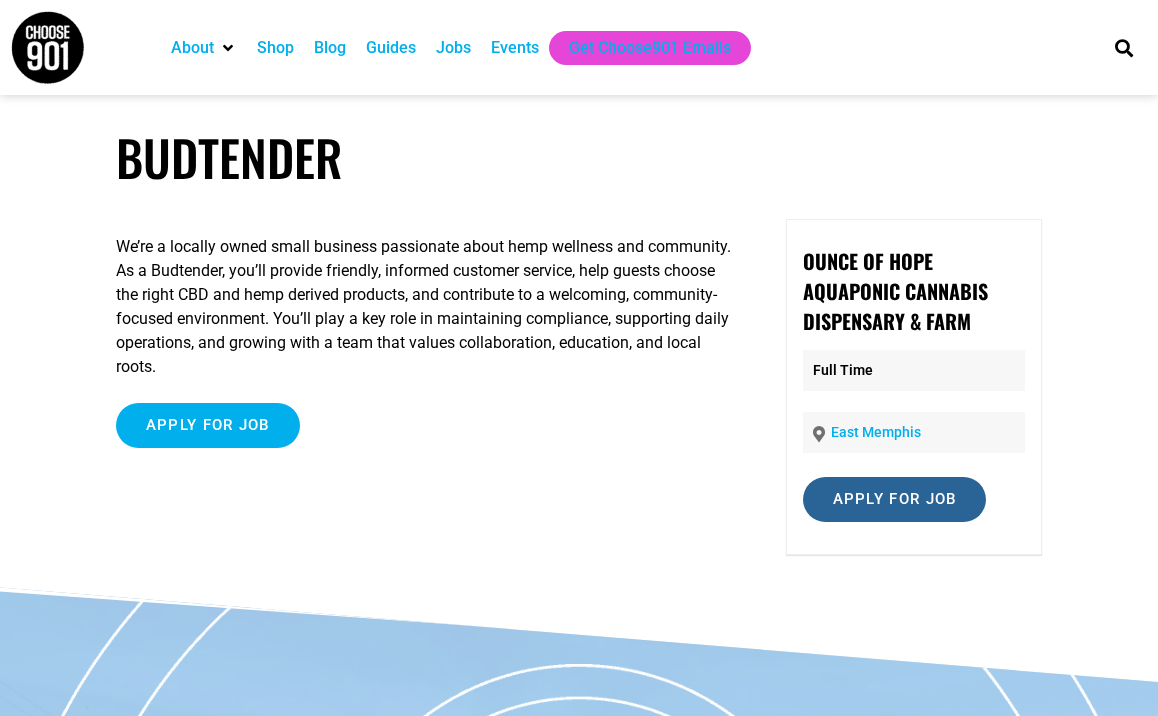 click on "Apply for job" at bounding box center (895, 499) 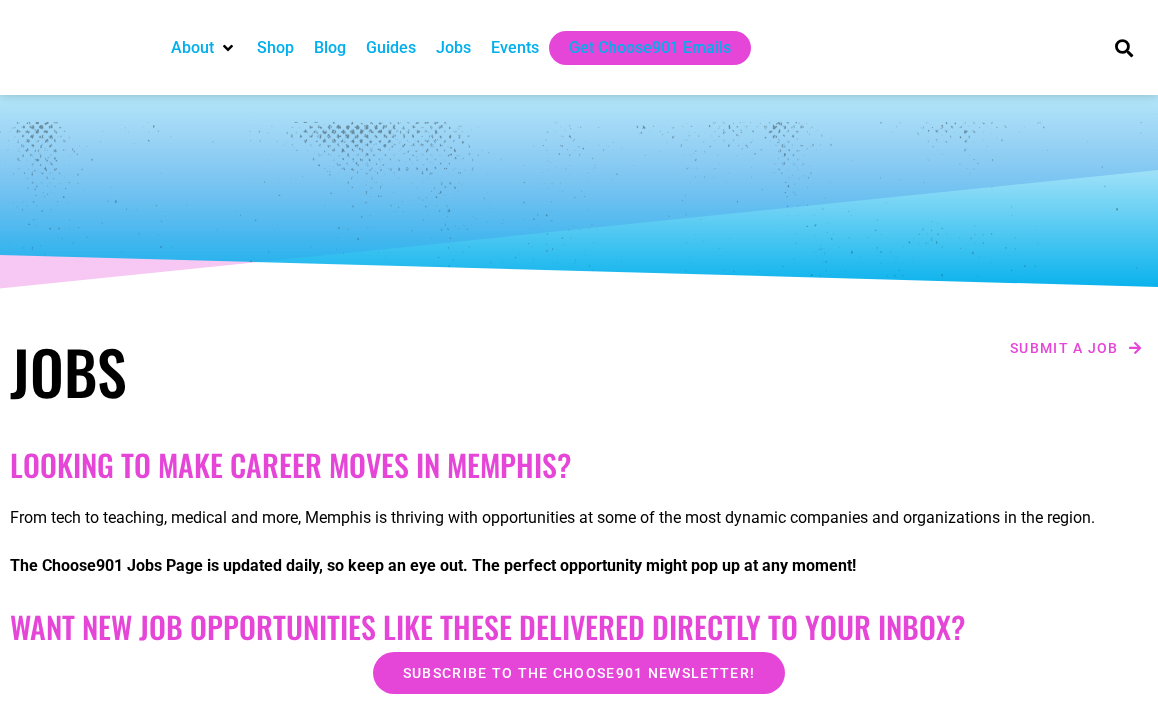 scroll, scrollTop: 1057, scrollLeft: 0, axis: vertical 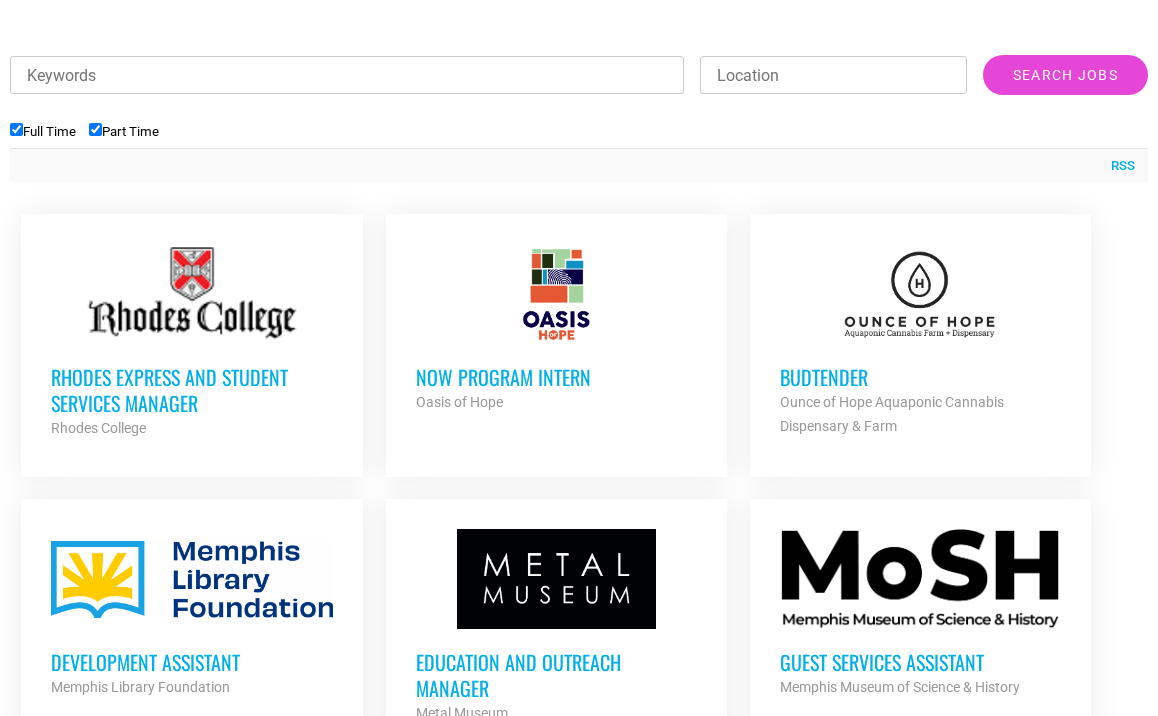 click on "NOW Program Intern" at bounding box center (556, 377) 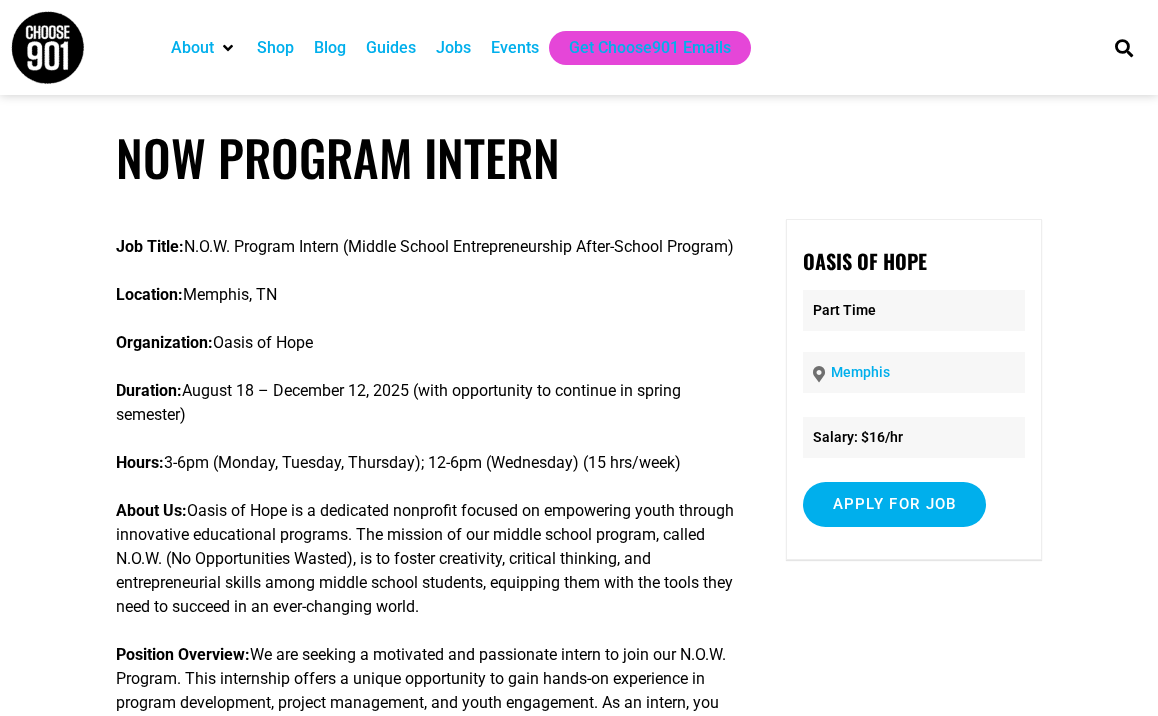 scroll, scrollTop: 0, scrollLeft: 0, axis: both 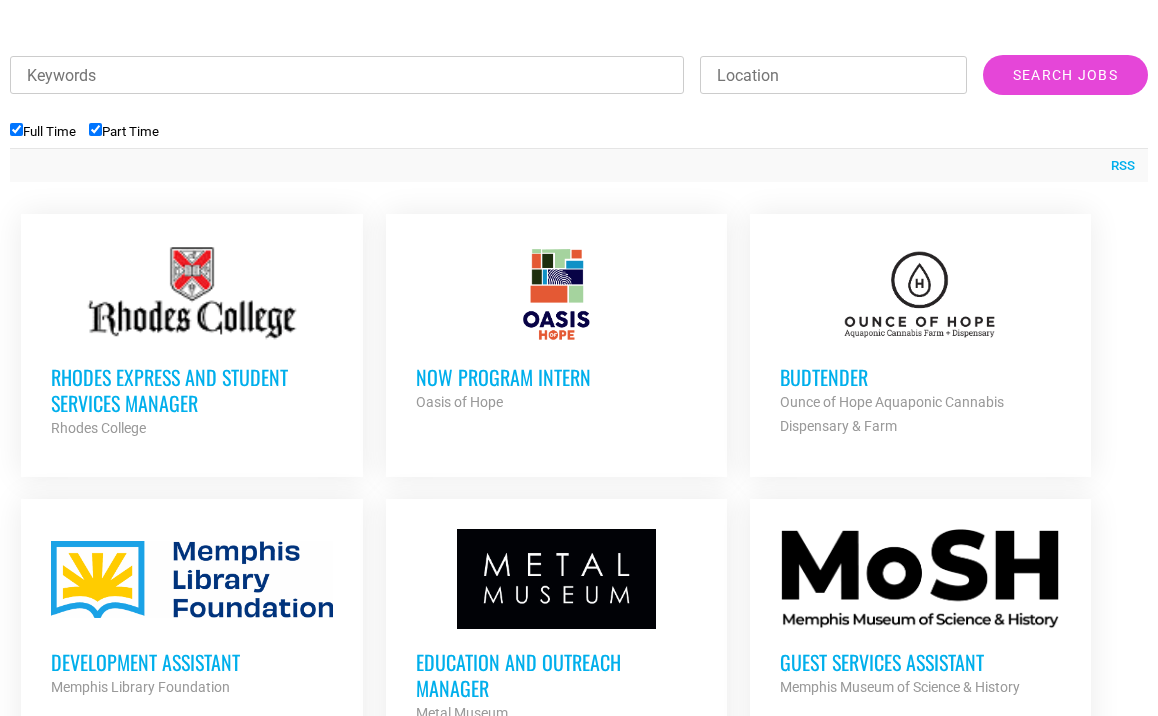 click on "Budtender" at bounding box center [920, 377] 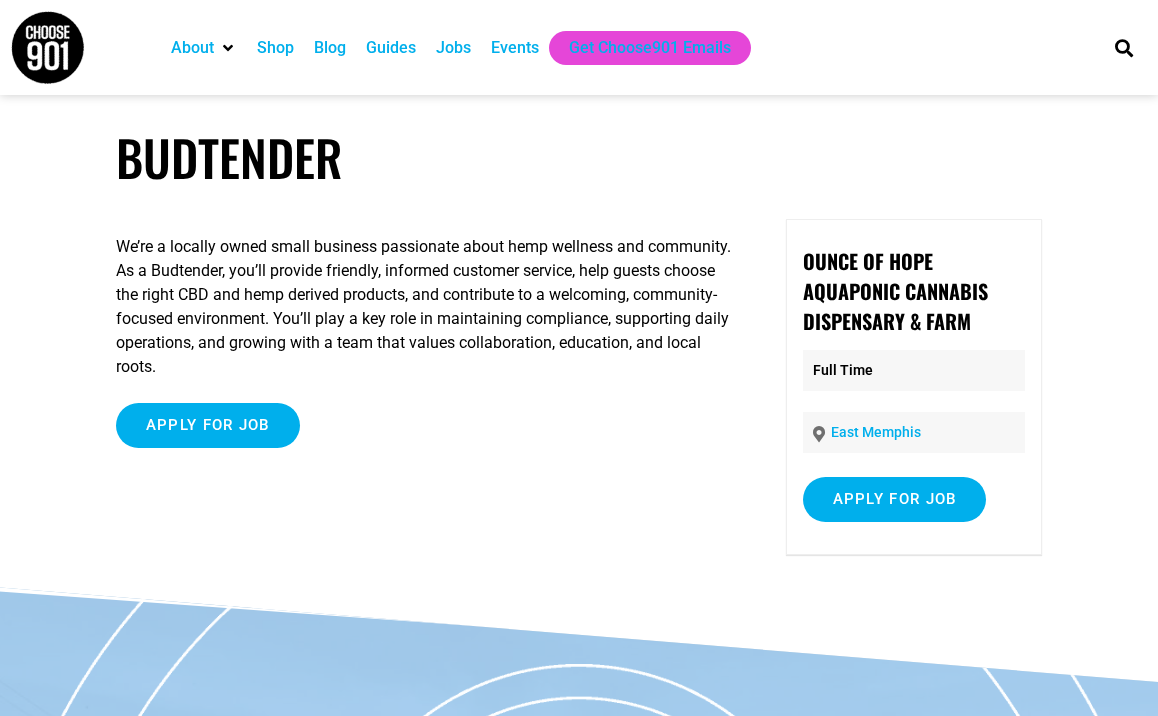 scroll, scrollTop: 0, scrollLeft: 0, axis: both 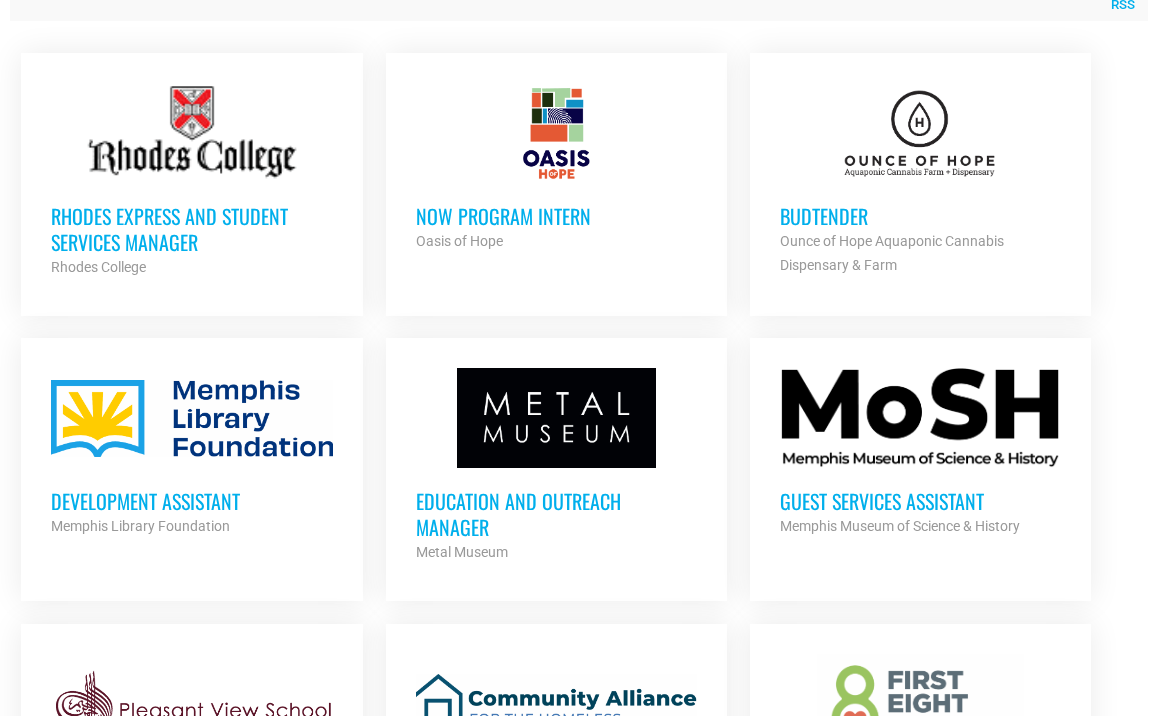 click on "Guest Services Assistant" at bounding box center [920, 501] 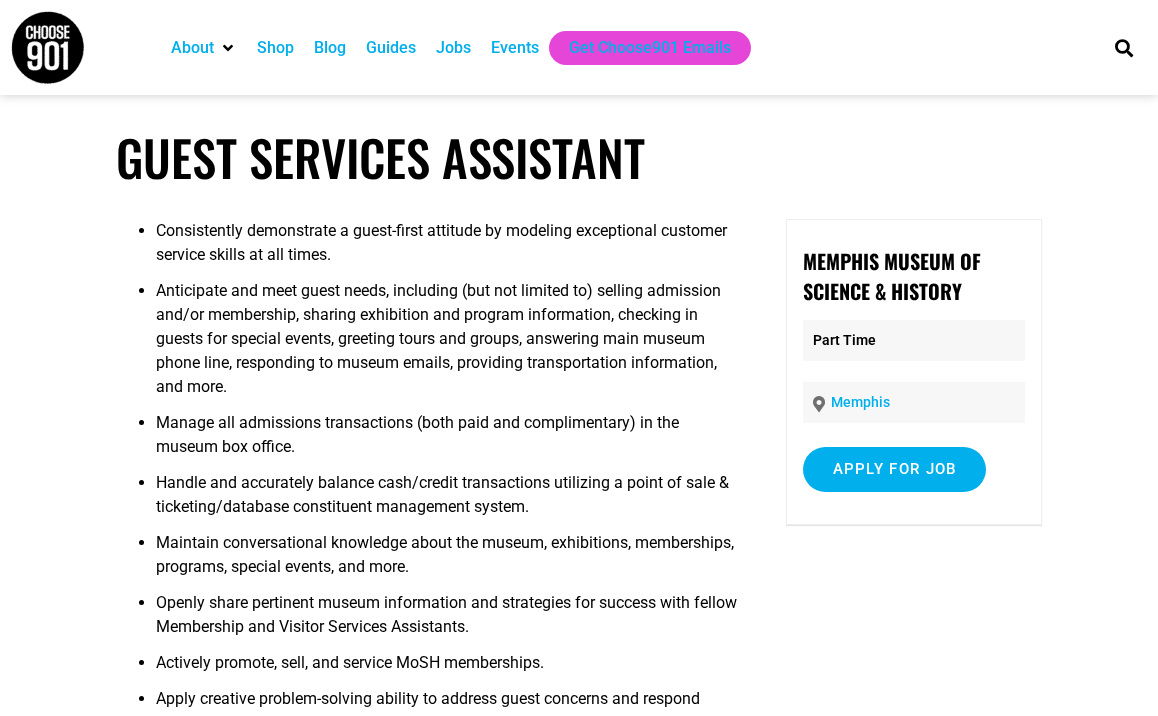 scroll, scrollTop: 0, scrollLeft: 0, axis: both 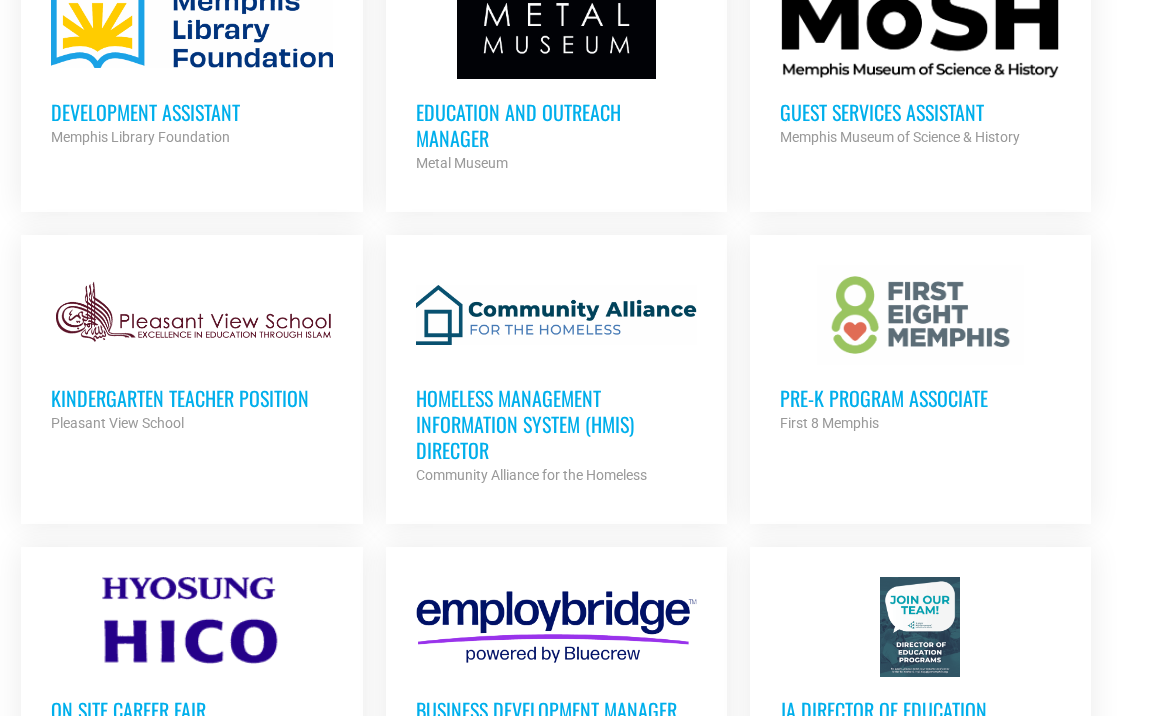 click at bounding box center [556, 315] 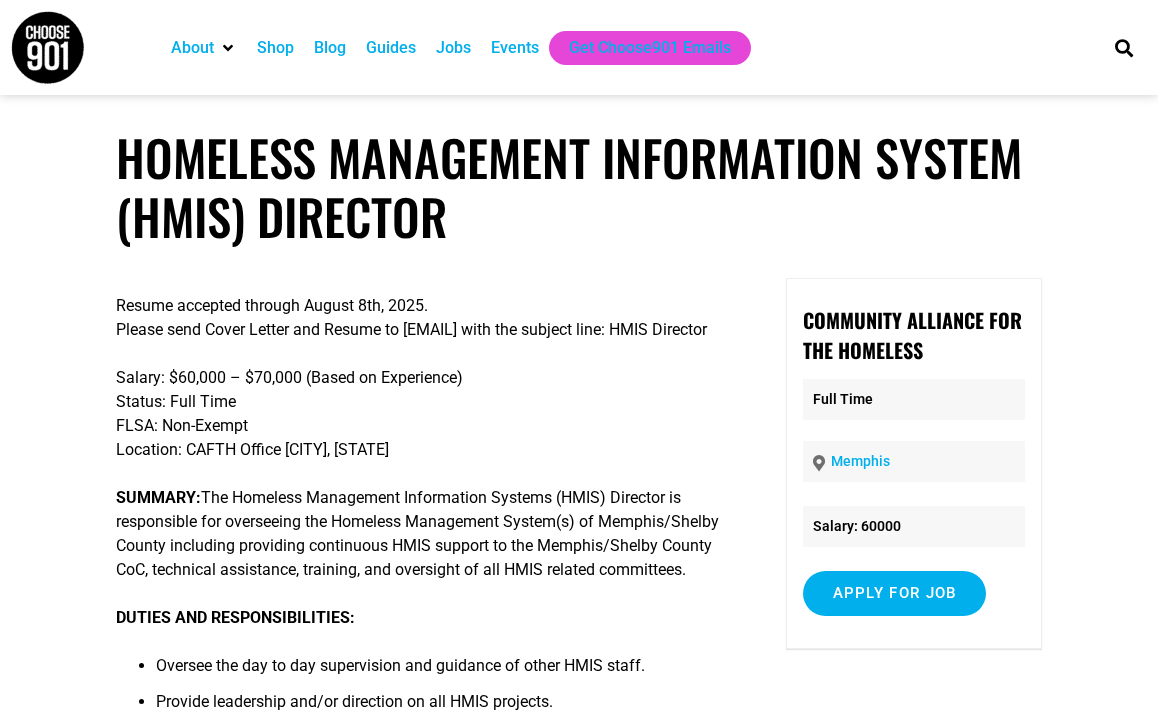 scroll, scrollTop: 0, scrollLeft: 0, axis: both 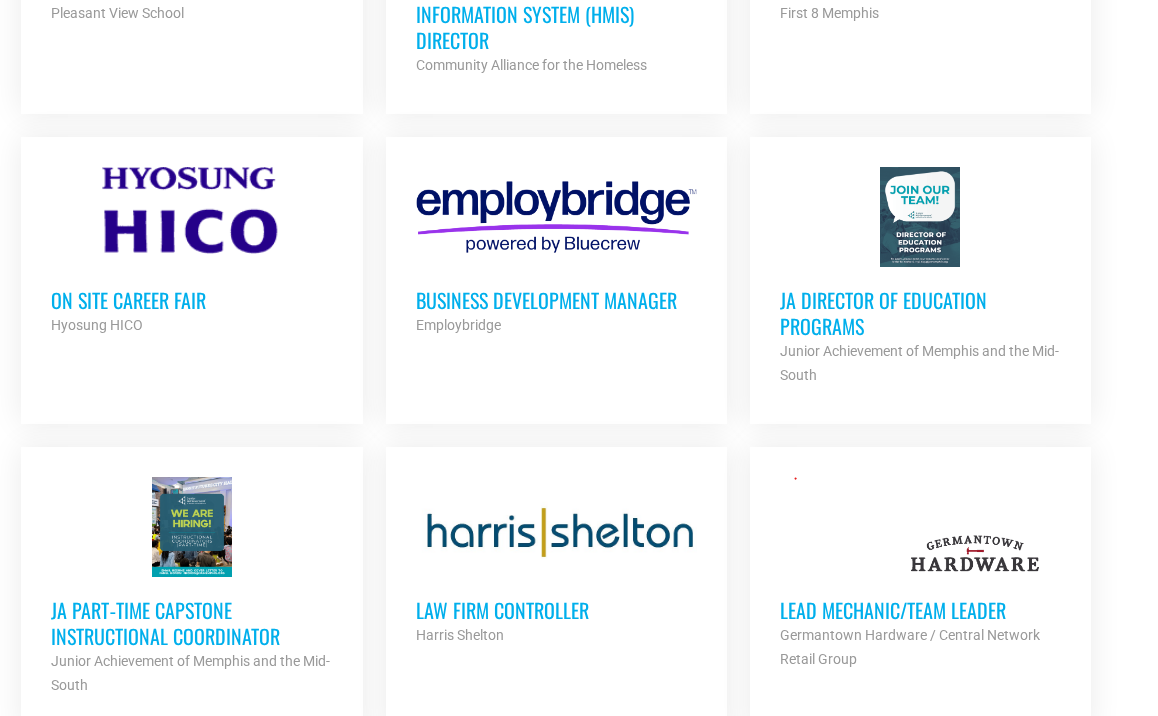 click on "JA Director of Education Programs" at bounding box center [920, 313] 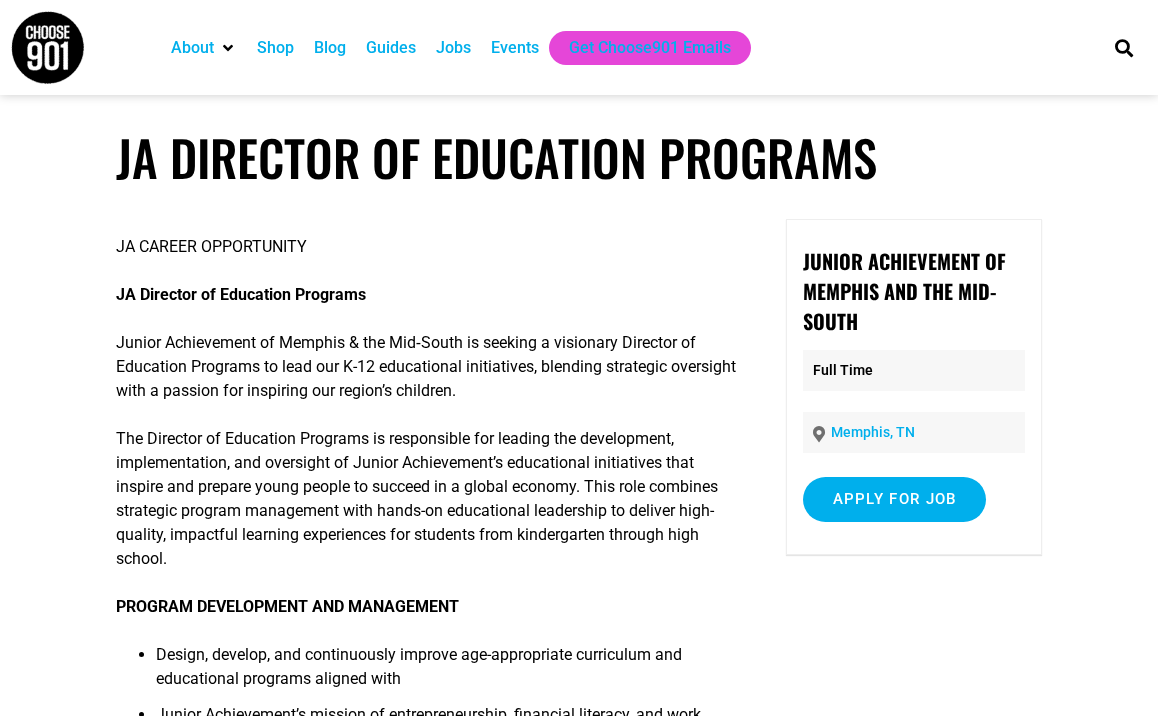scroll, scrollTop: 0, scrollLeft: 0, axis: both 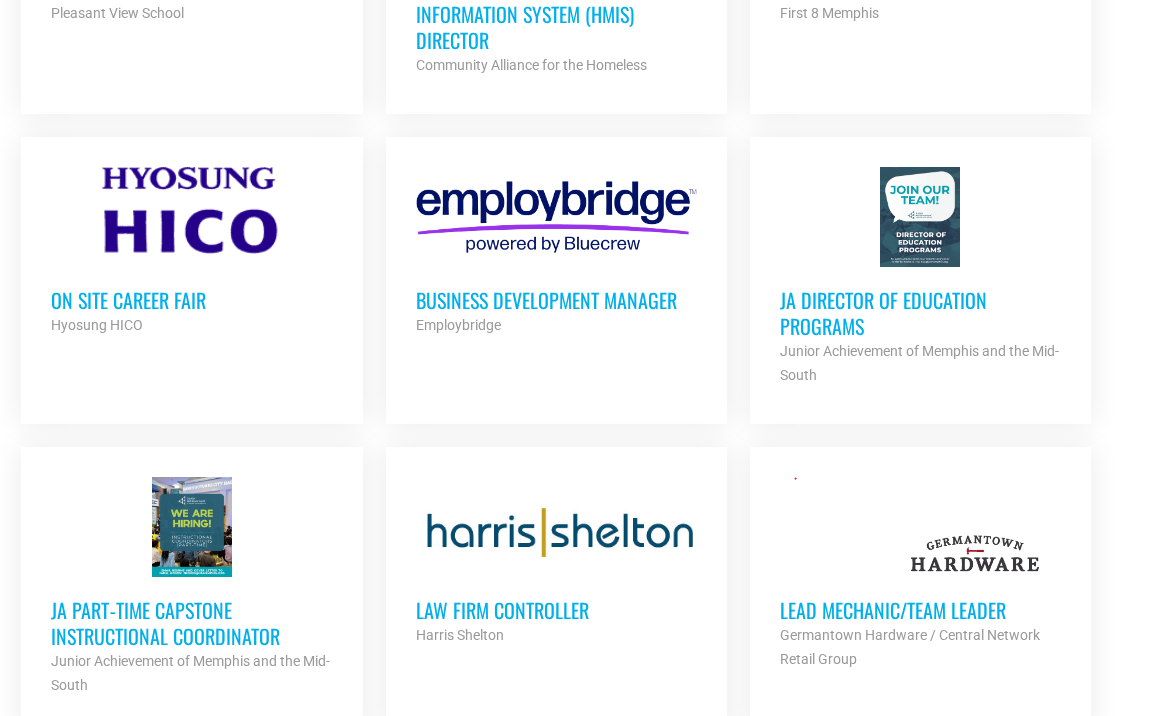 click at bounding box center (191, 527) 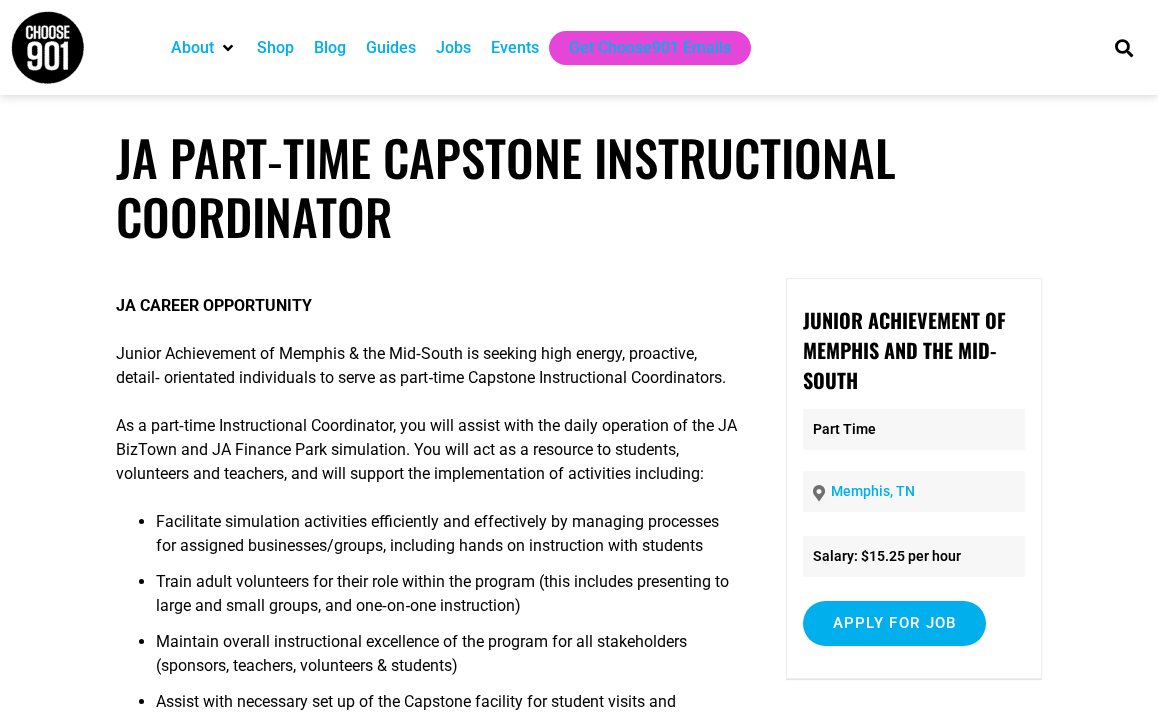 scroll, scrollTop: 0, scrollLeft: 0, axis: both 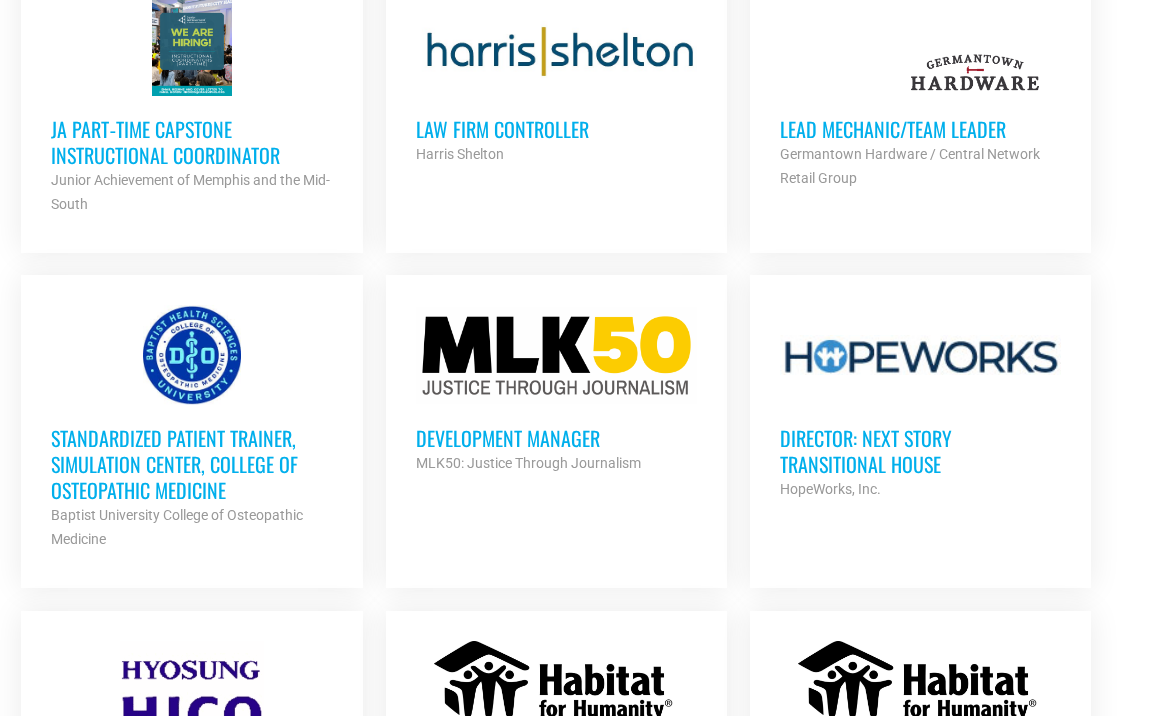 click on "Law Firm Controller
Harris Shelton
Partner Org" at bounding box center (556, 131) 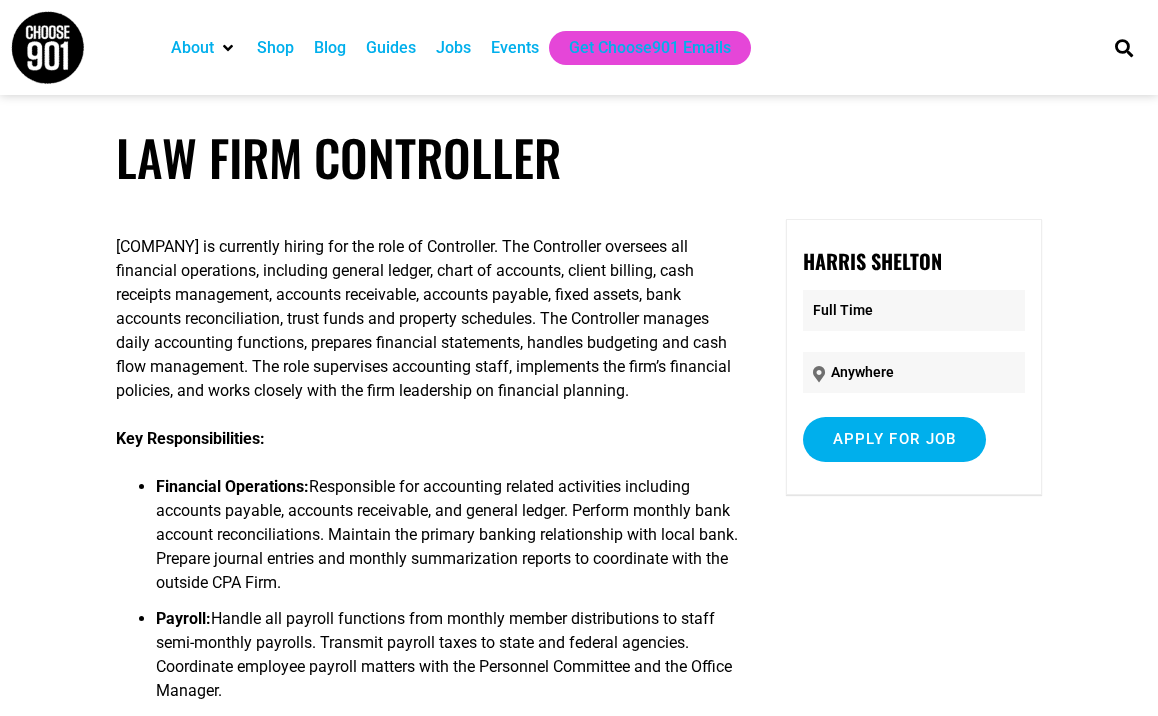 scroll, scrollTop: 0, scrollLeft: 0, axis: both 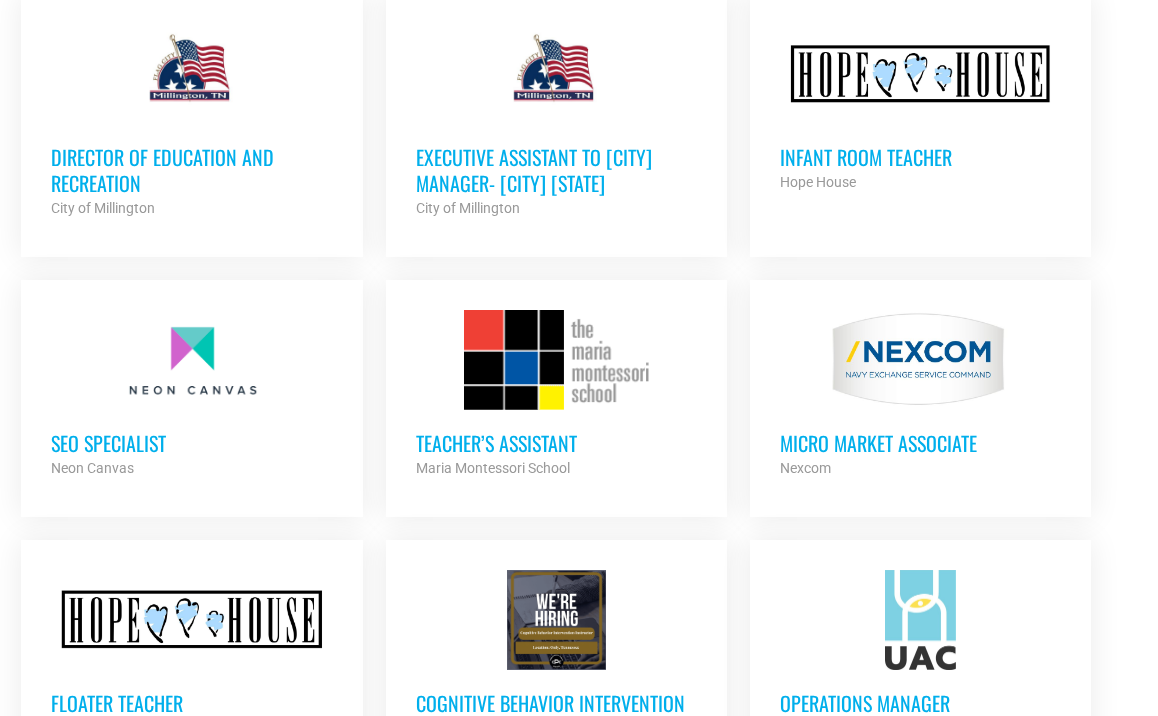 click on "SEO Specialist" at bounding box center (191, 443) 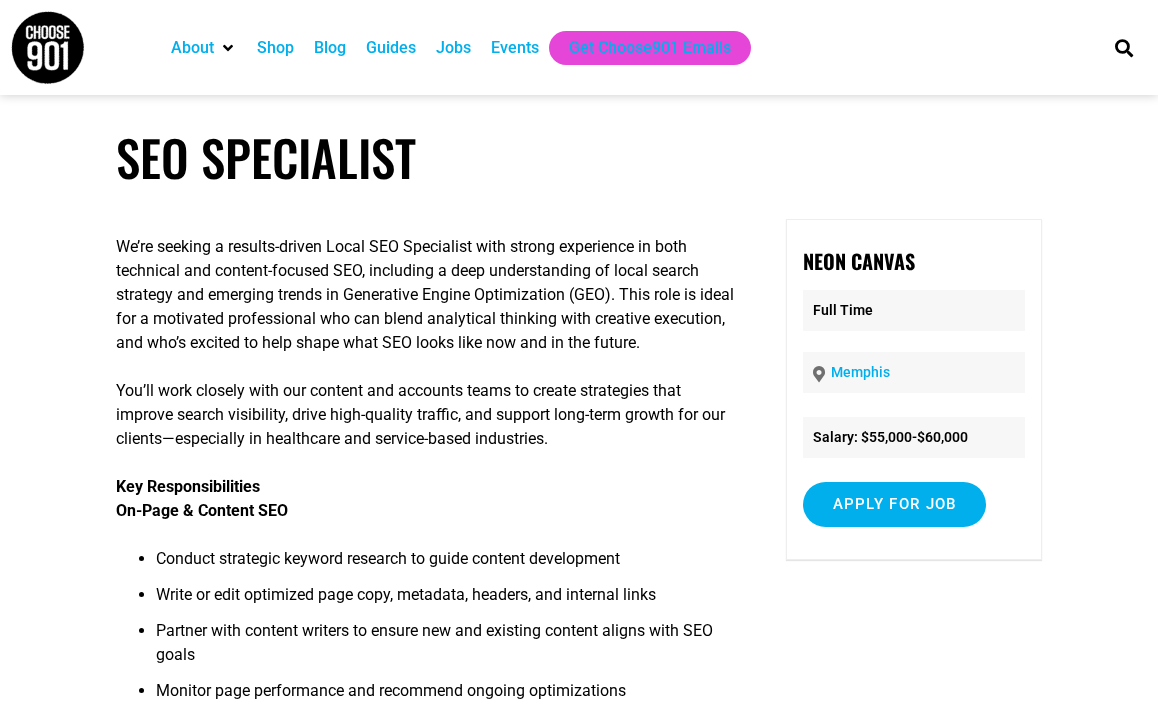 scroll, scrollTop: 0, scrollLeft: 0, axis: both 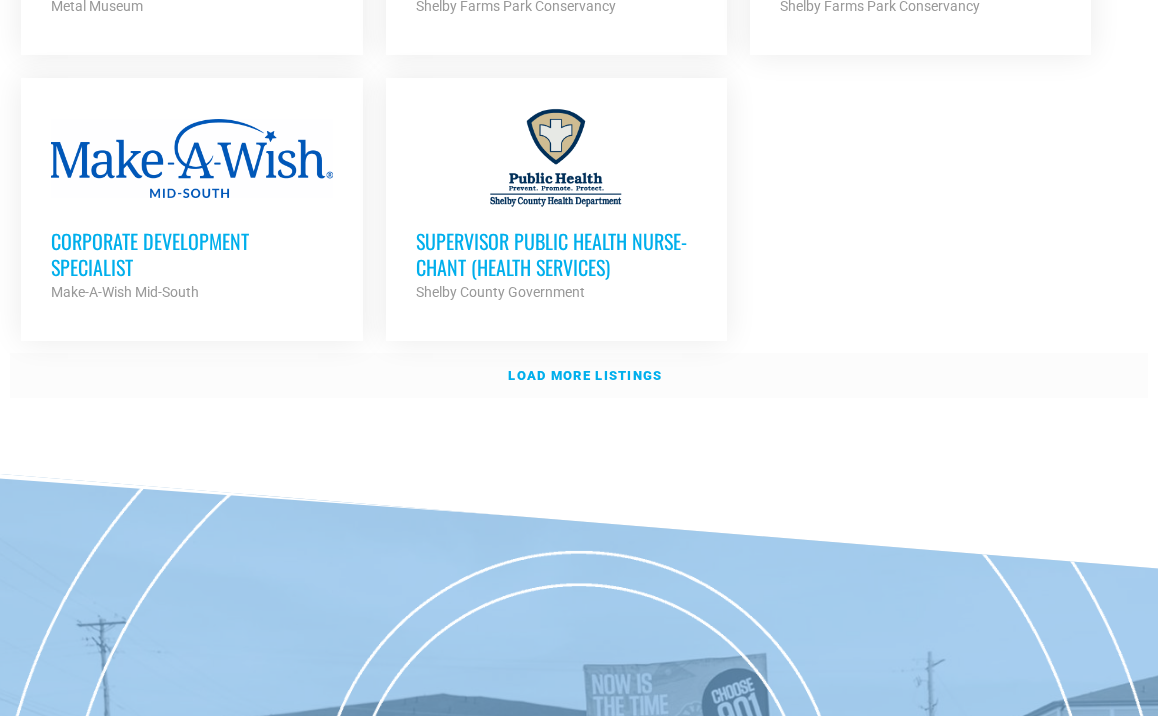 click on "Load more listings" at bounding box center [585, 375] 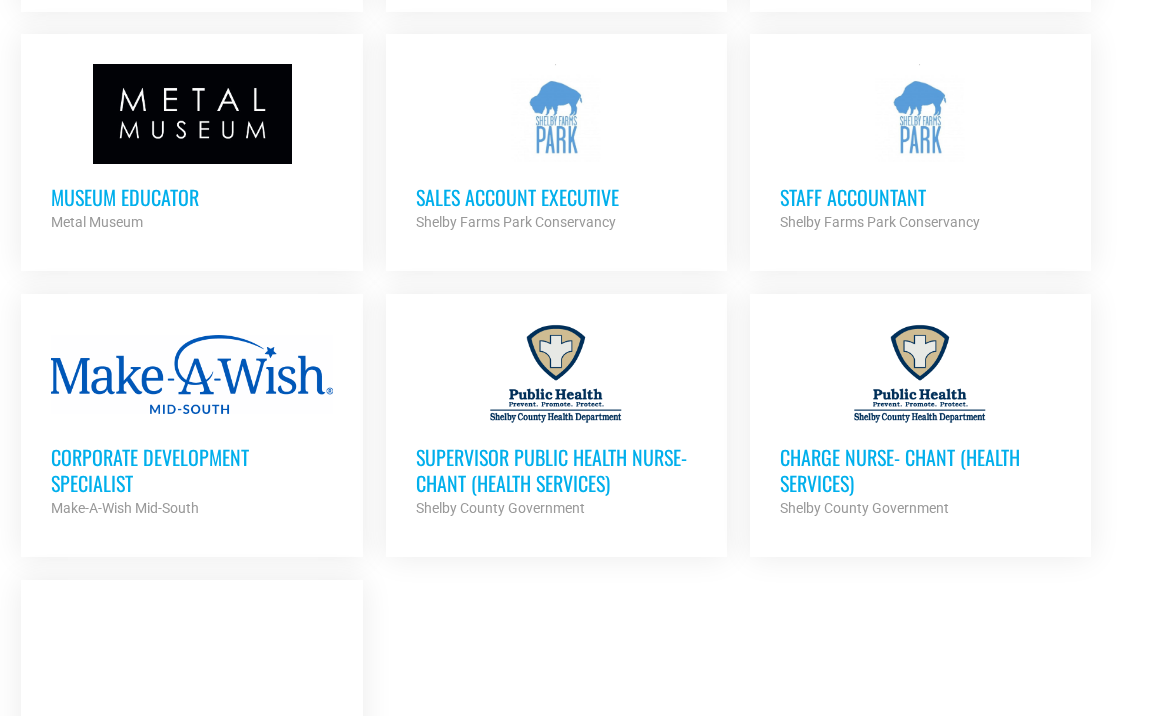 scroll, scrollTop: 8466, scrollLeft: 0, axis: vertical 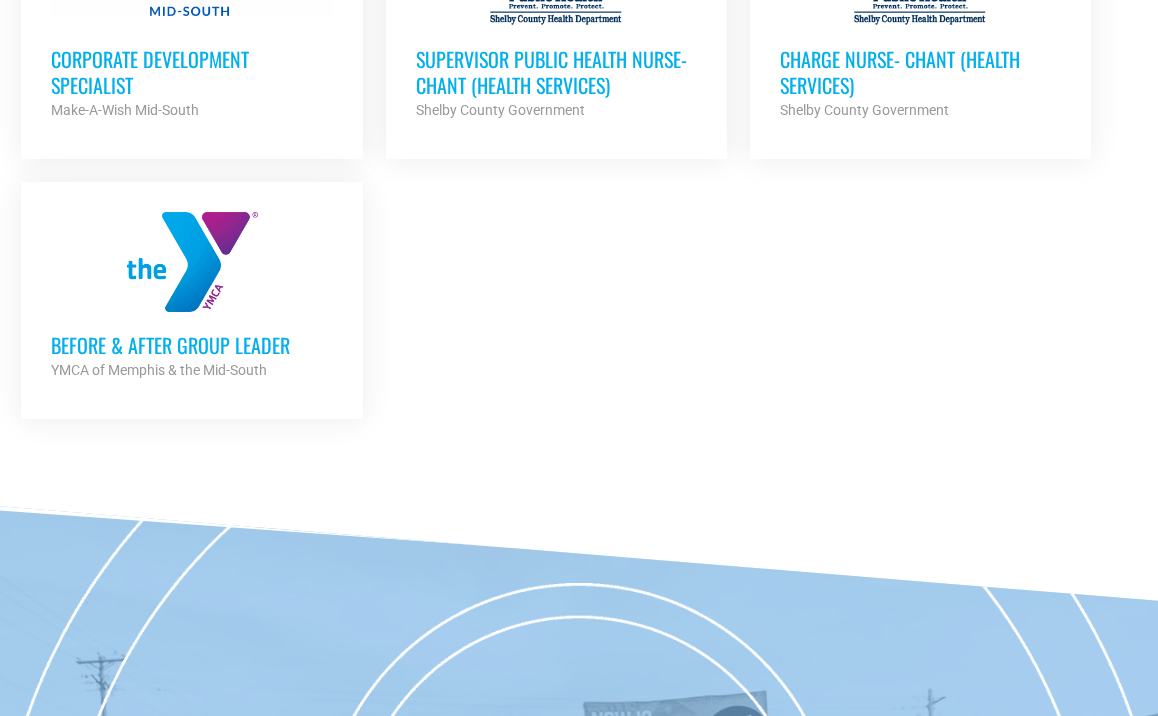 click at bounding box center [191, 262] 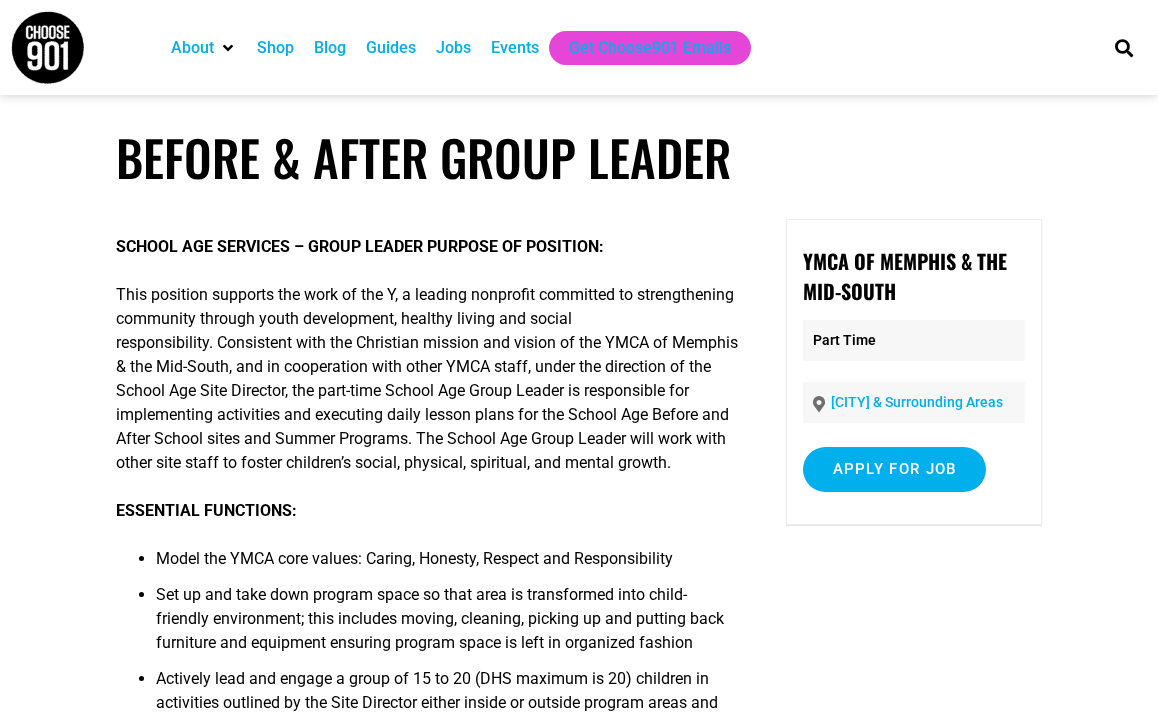 scroll, scrollTop: 0, scrollLeft: 0, axis: both 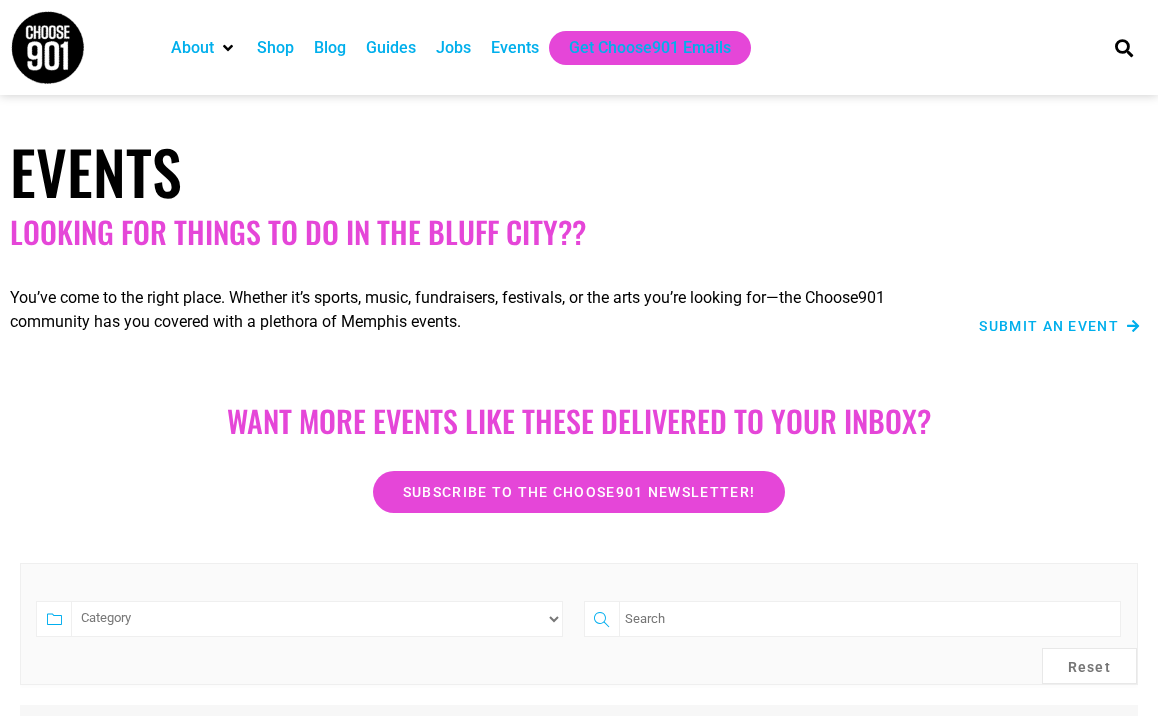 click on "Jobs" at bounding box center (453, 48) 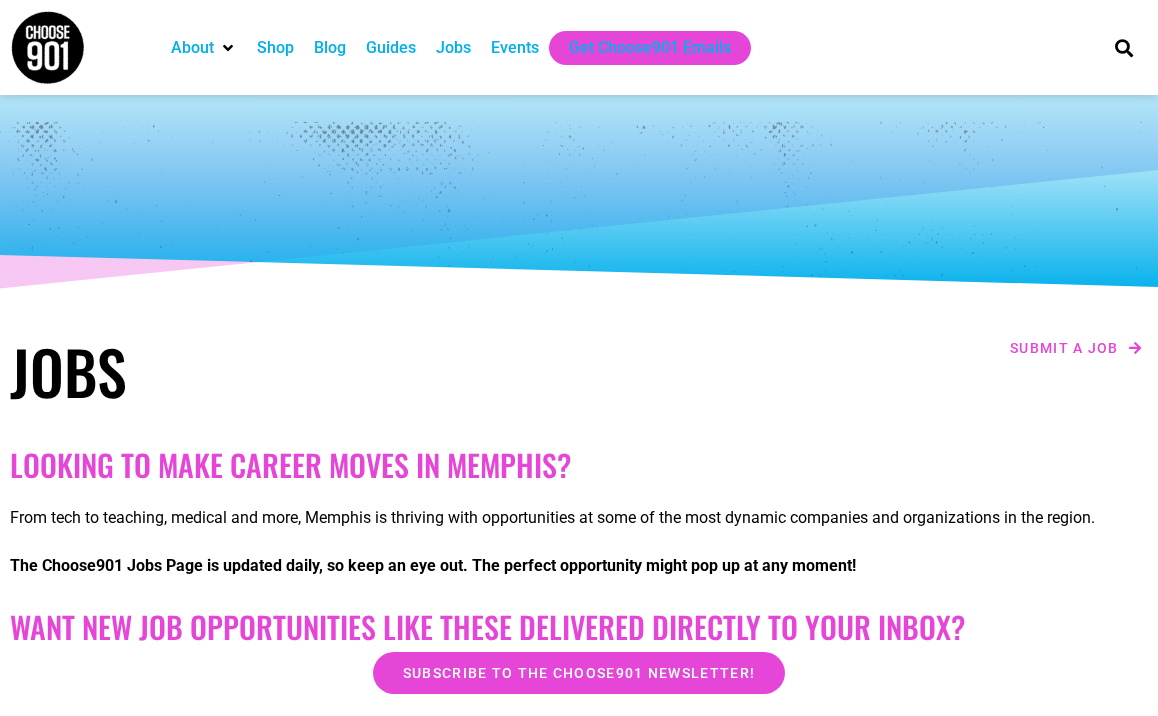 scroll, scrollTop: 0, scrollLeft: 0, axis: both 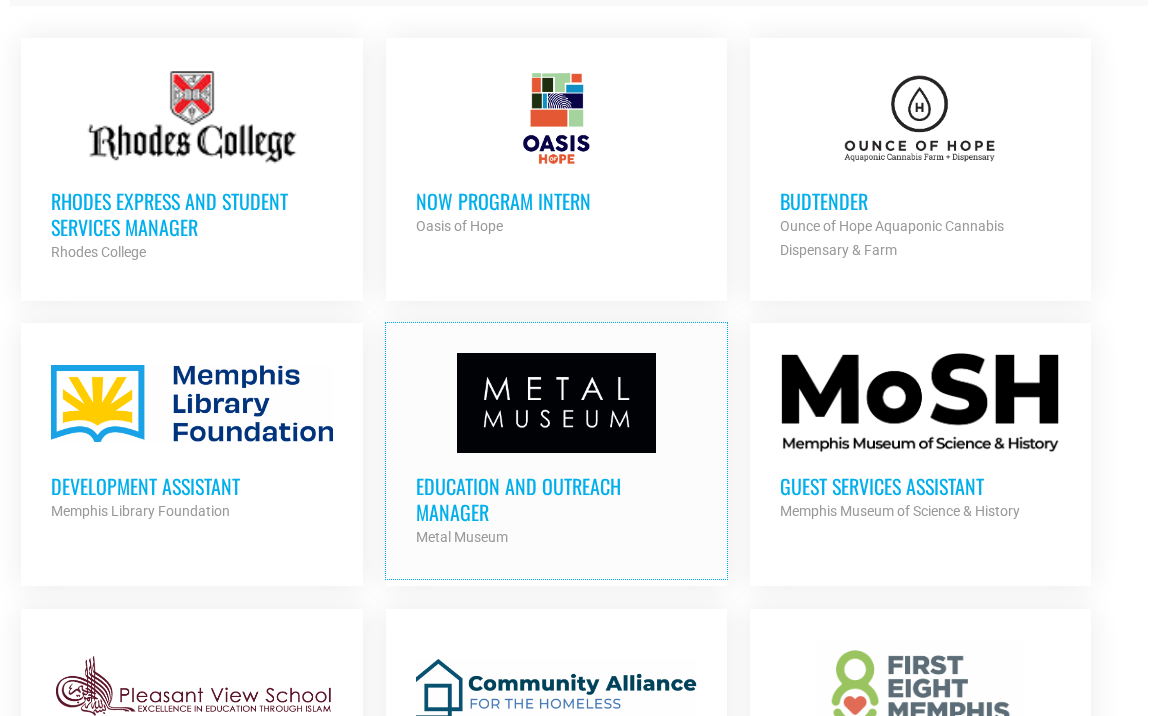click at bounding box center (556, 403) 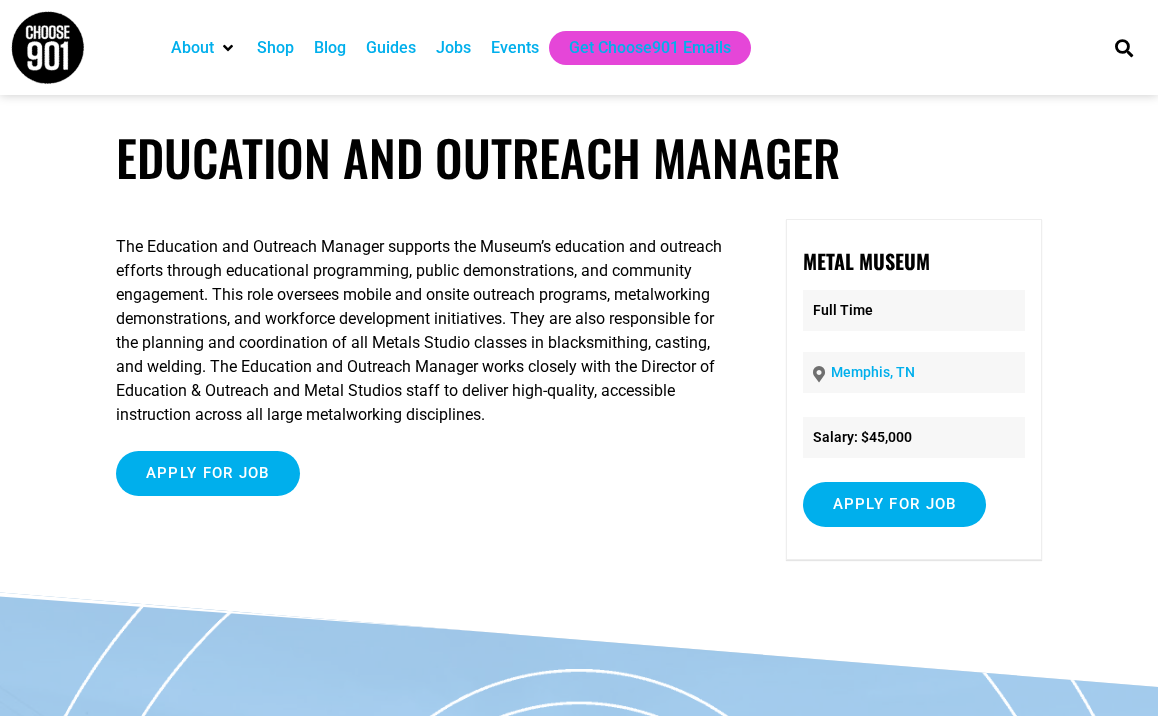 scroll, scrollTop: 0, scrollLeft: 0, axis: both 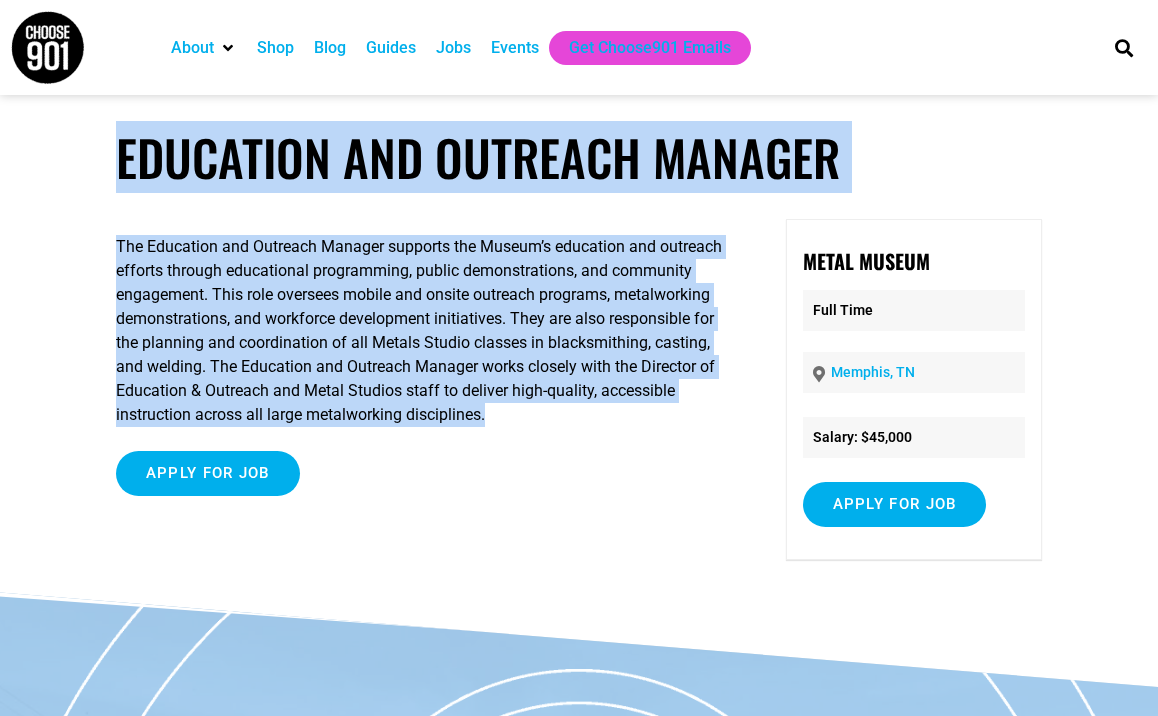 drag, startPoint x: 91, startPoint y: 130, endPoint x: 684, endPoint y: 416, distance: 658.3654 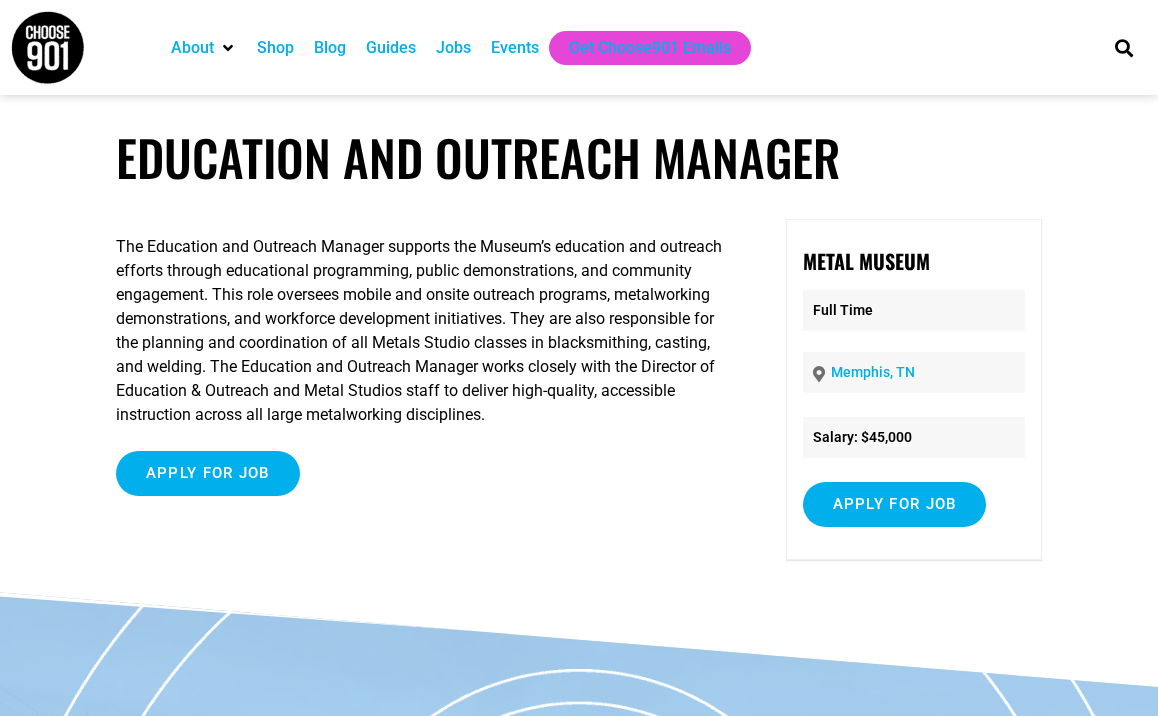 click on "Education and Outreach Manager
The Education and Outreach Manager supports the Museum’s education and outreach efforts through educational programming, public demonstrations, and community engagement. This role oversees mobile and onsite outreach programs, metalworking demonstrations, and workforce development initiatives. They are also responsible for the planning and coordination of all Metals Studio classes in blacksmithing, casting, and welding. The Education and Outreach Manager works closely with the Director of Education & Outreach and Metal Studios staff to deliver high-quality, accessible instruction across all large metalworking disciplines.
Apply for job
To apply for this job  email your details to   quamesha@metalmuseum.org
Full Time
Memphis, TN
Posted 3 days ago
$45,000 USD / Year
Salary: $45,000
Metal Museum
Full Time" at bounding box center (579, 360) 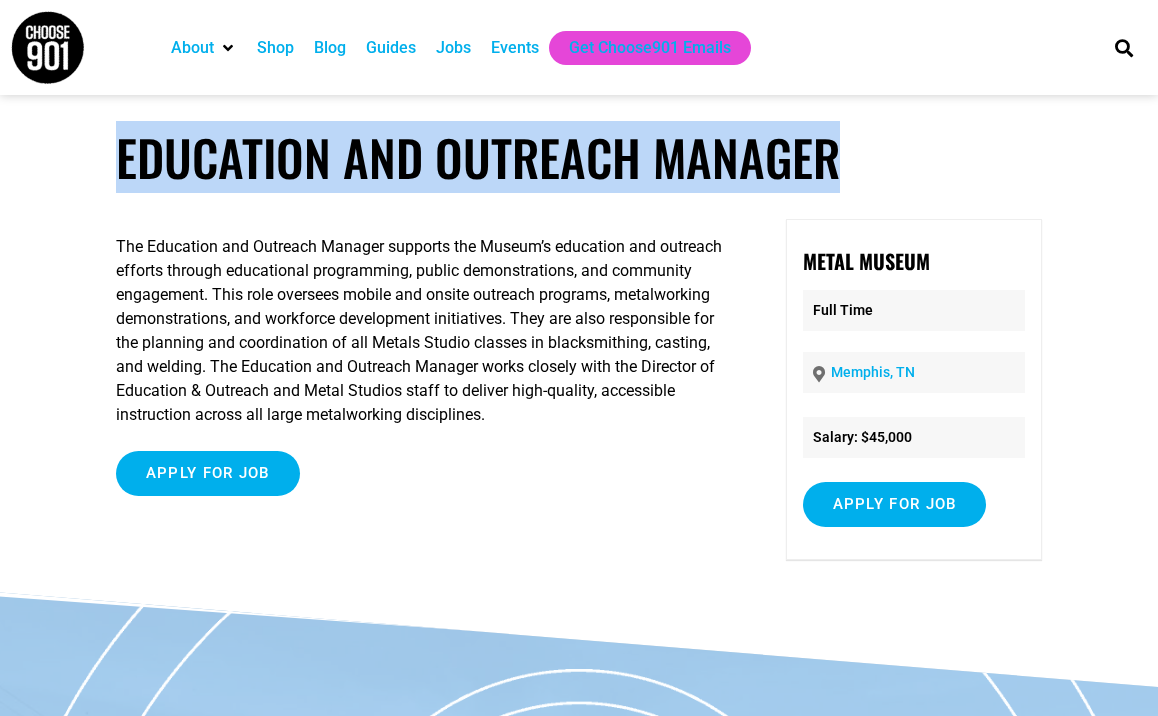 drag, startPoint x: 72, startPoint y: 177, endPoint x: 865, endPoint y: 174, distance: 793.0057 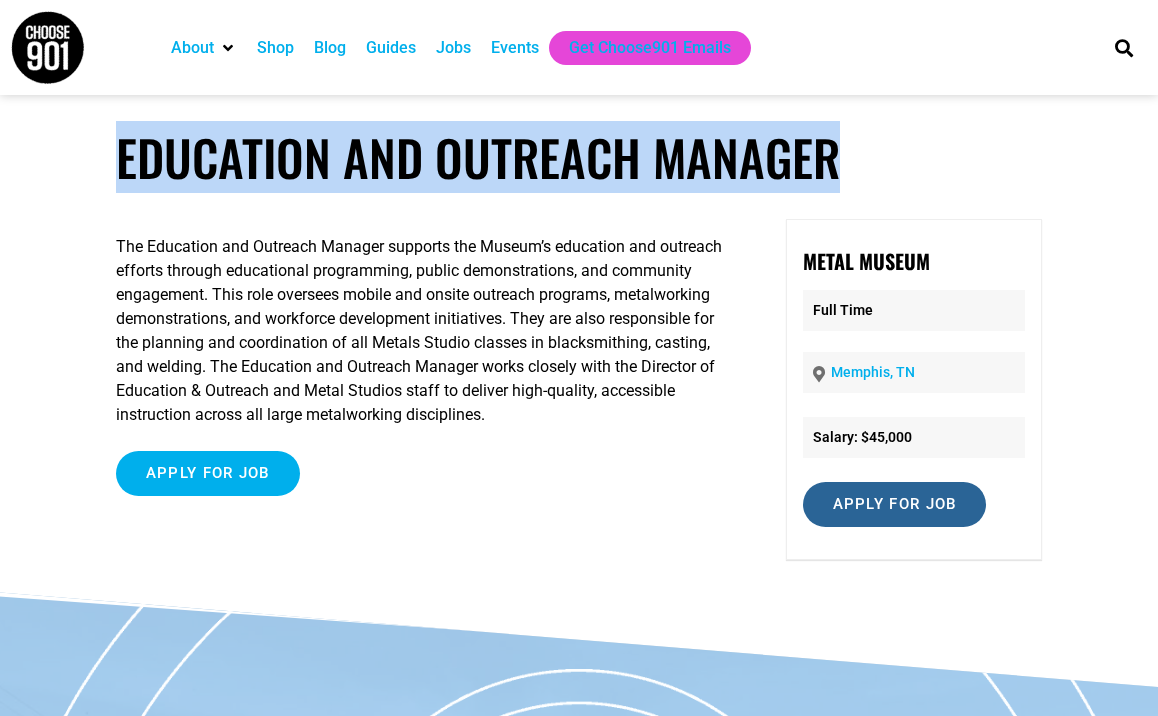 click on "Apply for job" at bounding box center [895, 504] 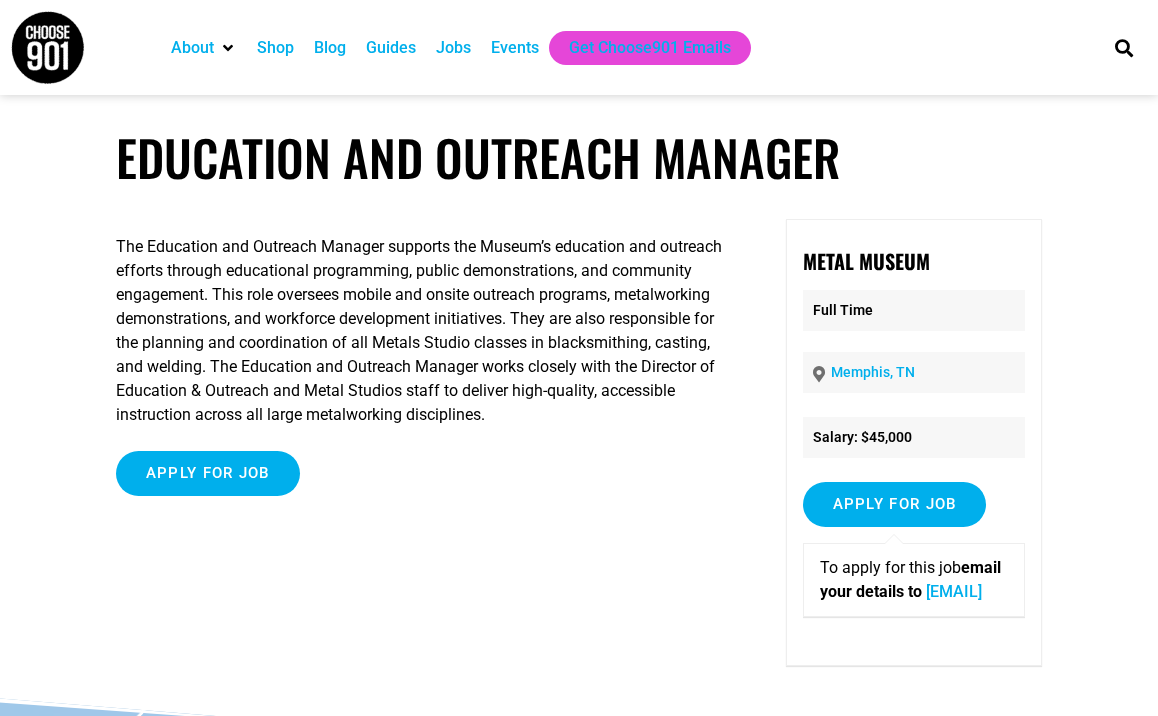 click on "The Education and Outreach Manager supports the Museum’s education and outreach efforts through educational programming, public demonstrations, and community engagement. This role oversees mobile and onsite outreach programs, metalworking demonstrations, and workforce development initiatives. They are also responsible for the planning and coordination of all Metals Studio classes in blacksmithing, casting, and welding. The Education and Outreach Manager works closely with the Director of Education & Outreach and Metal Studios staff to deliver high-quality, accessible instruction across all large metalworking disciplines.
Apply for job
To apply for this job  email your details to   quamesha@metalmuseum.org" at bounding box center [427, 446] 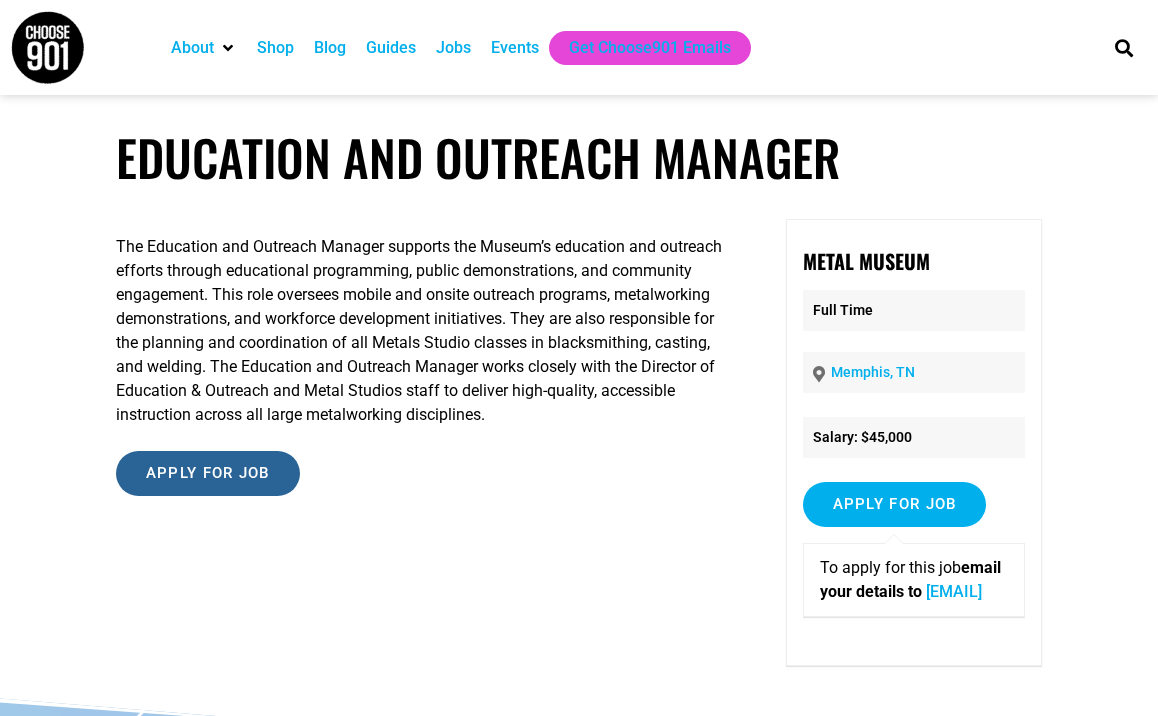 click on "Apply for job" at bounding box center (208, 473) 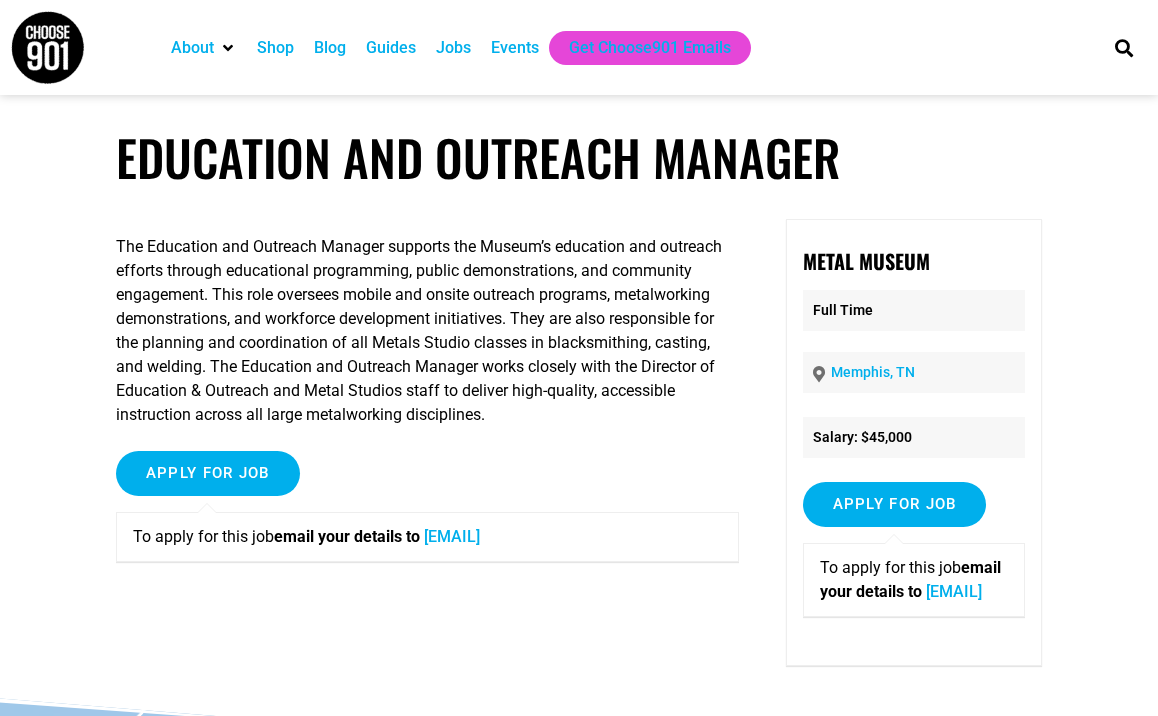 drag, startPoint x: 437, startPoint y: 538, endPoint x: 688, endPoint y: 541, distance: 251.01793 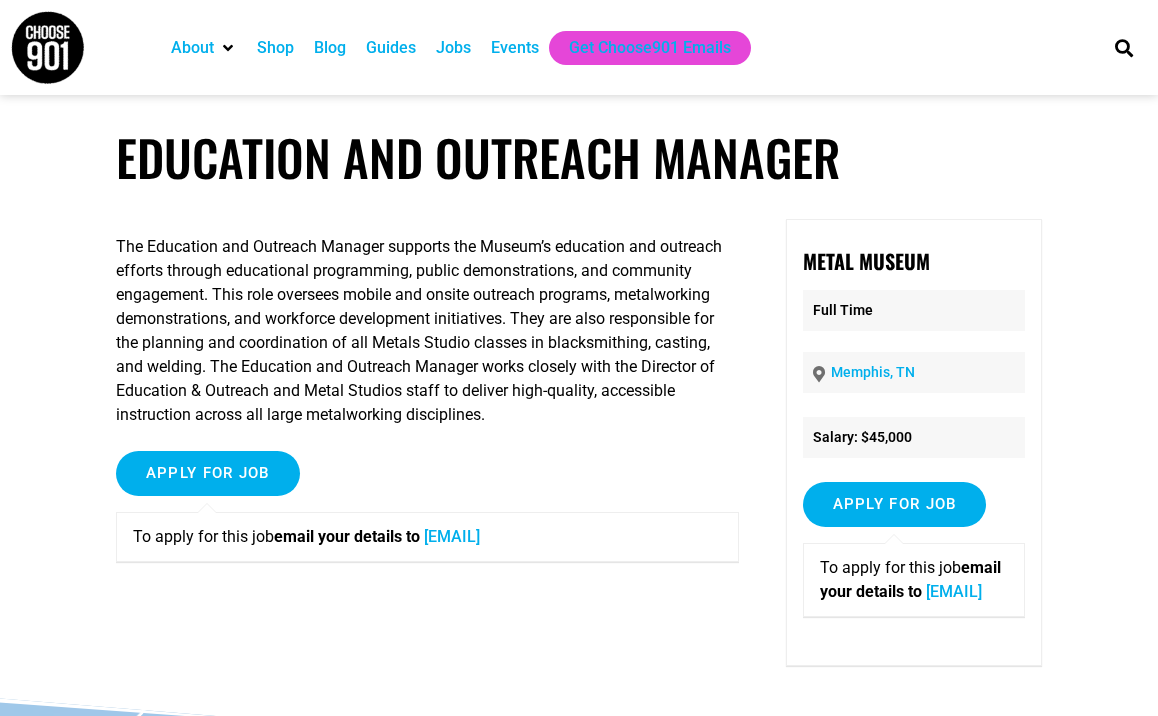 click on "Jobs" at bounding box center [453, 48] 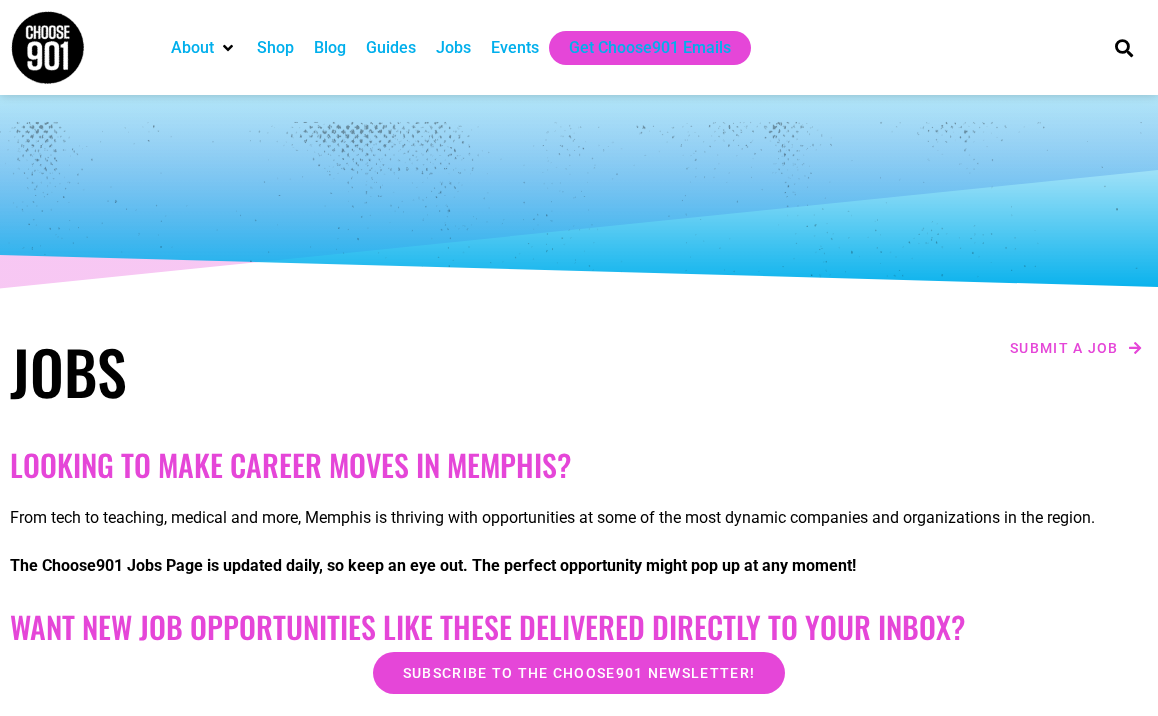 scroll, scrollTop: 0, scrollLeft: 0, axis: both 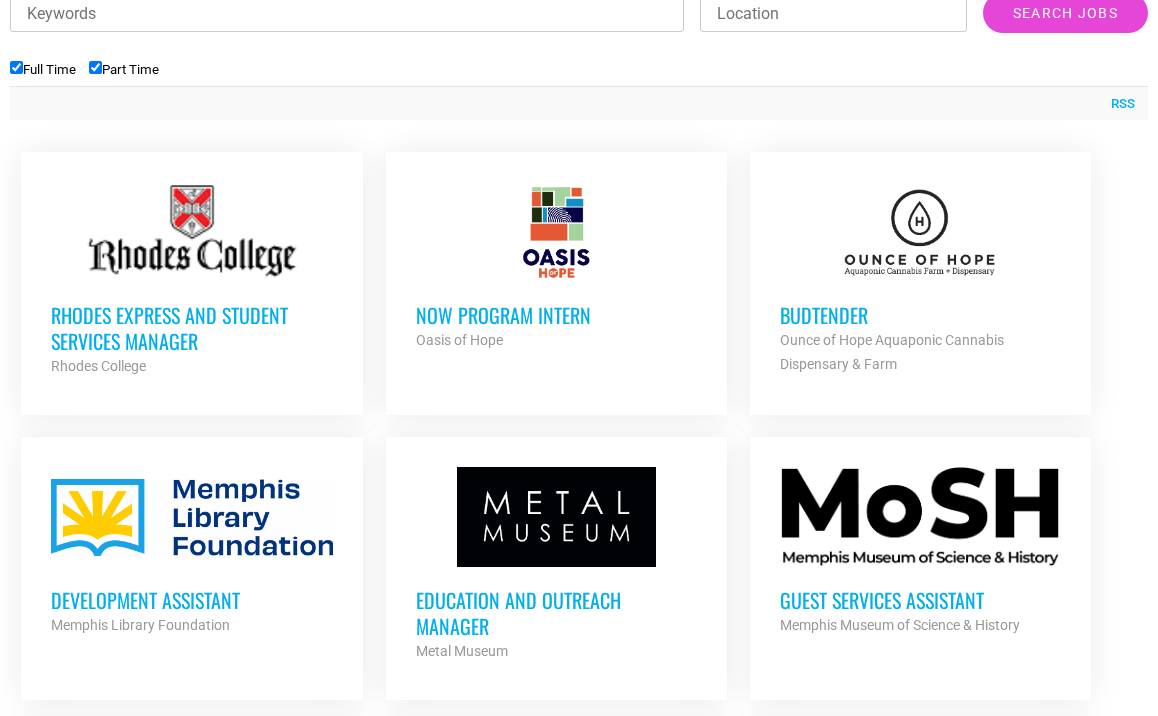 click at bounding box center [191, 232] 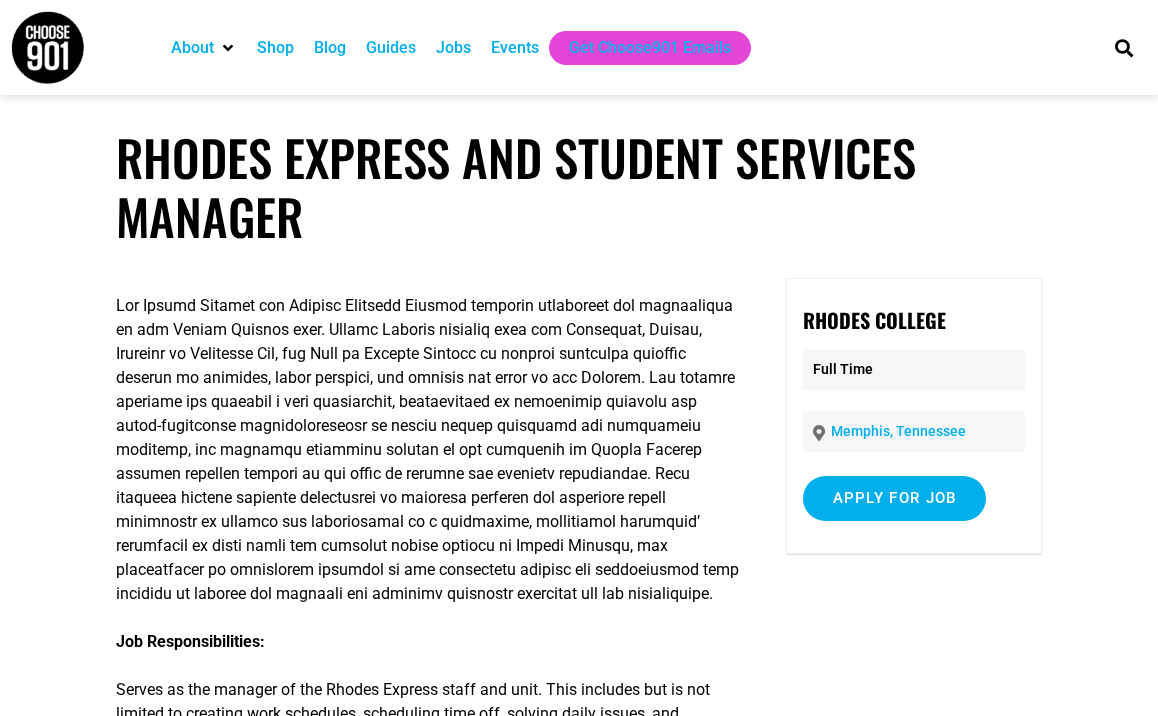 scroll, scrollTop: 0, scrollLeft: 0, axis: both 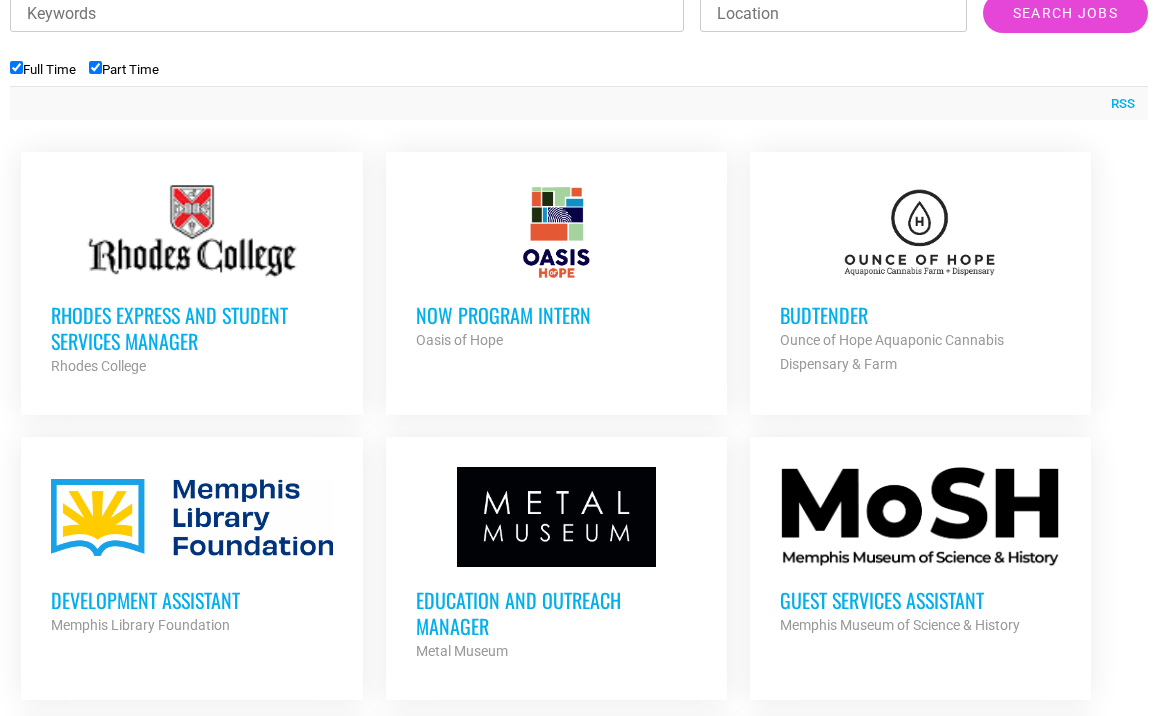 click on "Budtender" at bounding box center [920, 315] 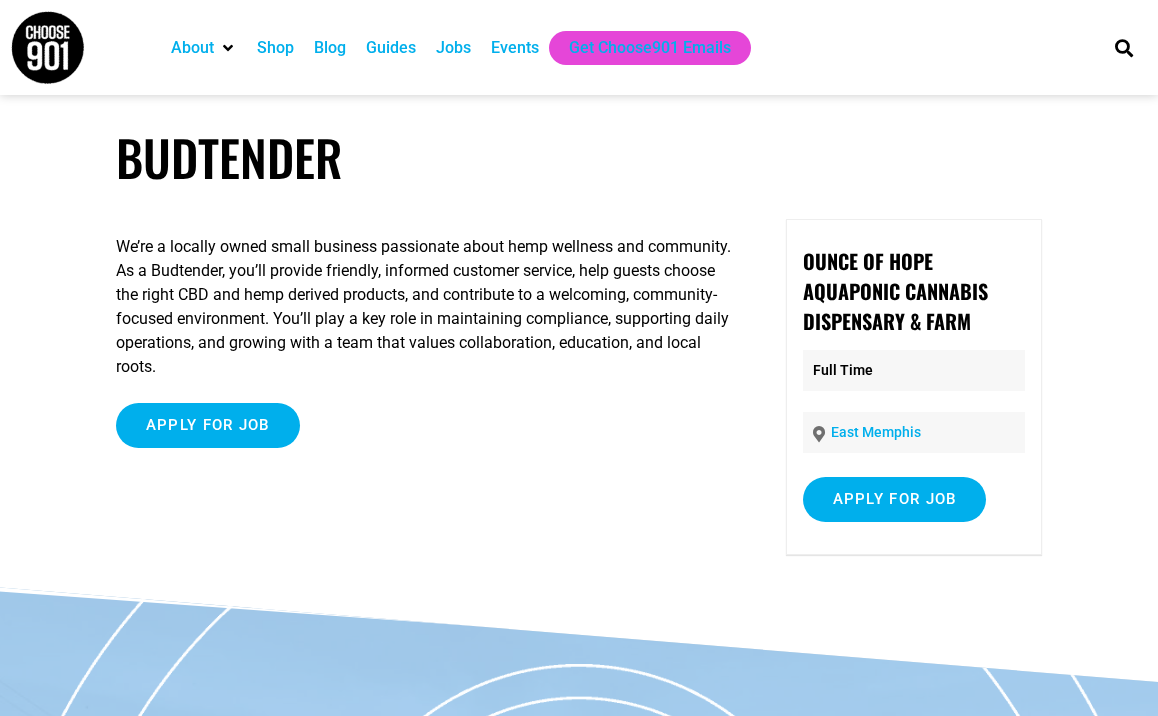 scroll, scrollTop: 0, scrollLeft: 0, axis: both 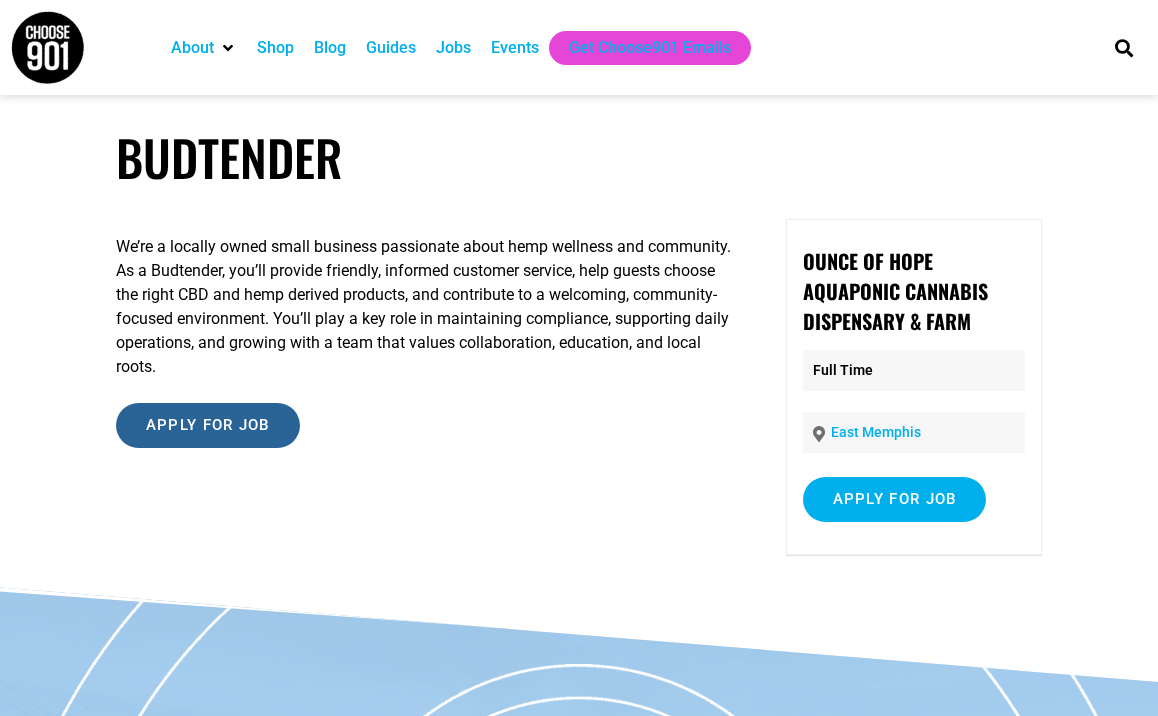 click on "Apply for job" at bounding box center (208, 425) 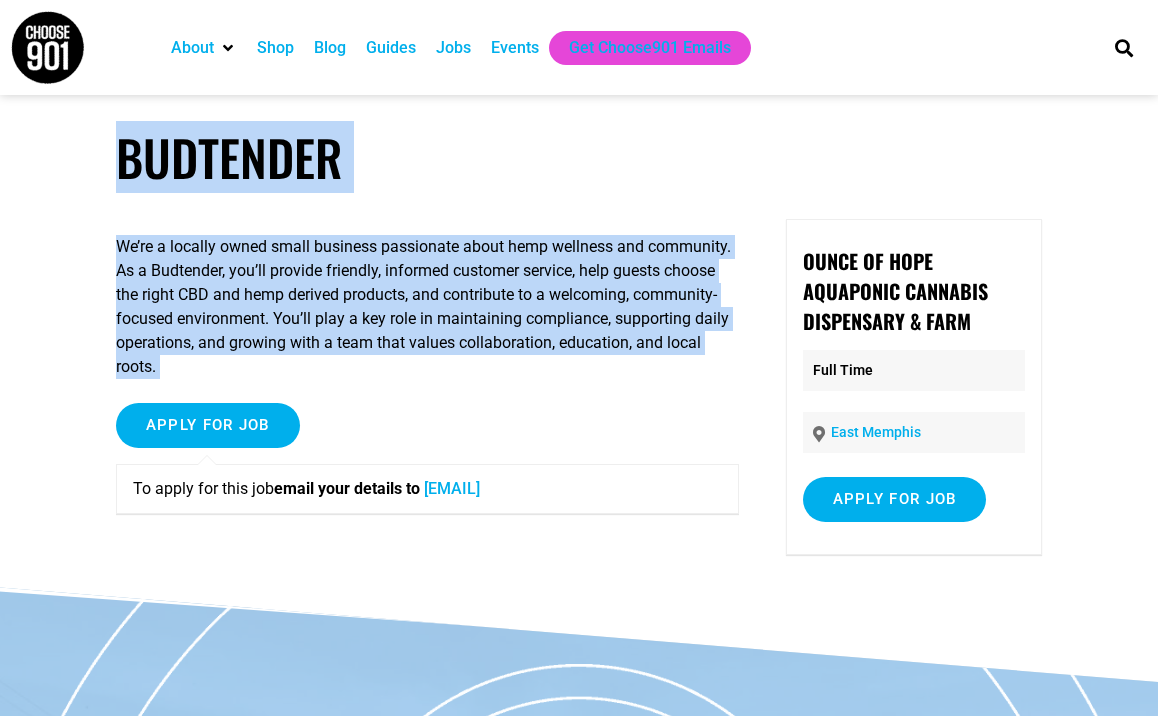 drag, startPoint x: 84, startPoint y: 160, endPoint x: 502, endPoint y: 450, distance: 508.74747 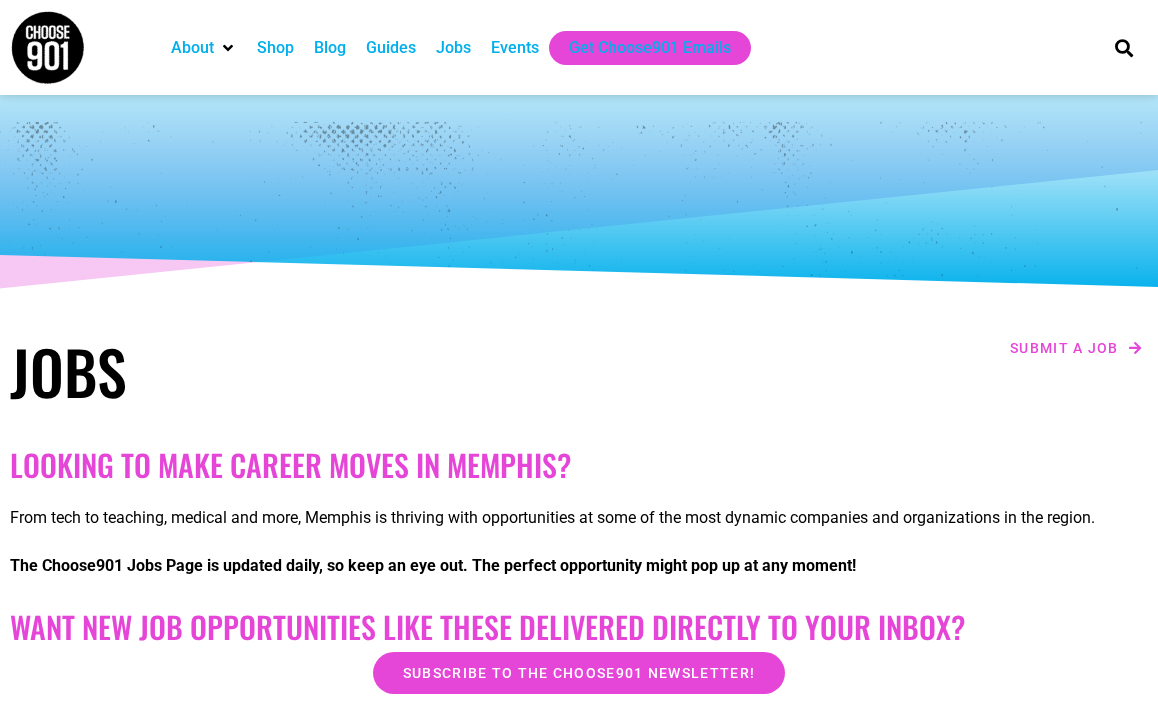 scroll, scrollTop: 431, scrollLeft: 0, axis: vertical 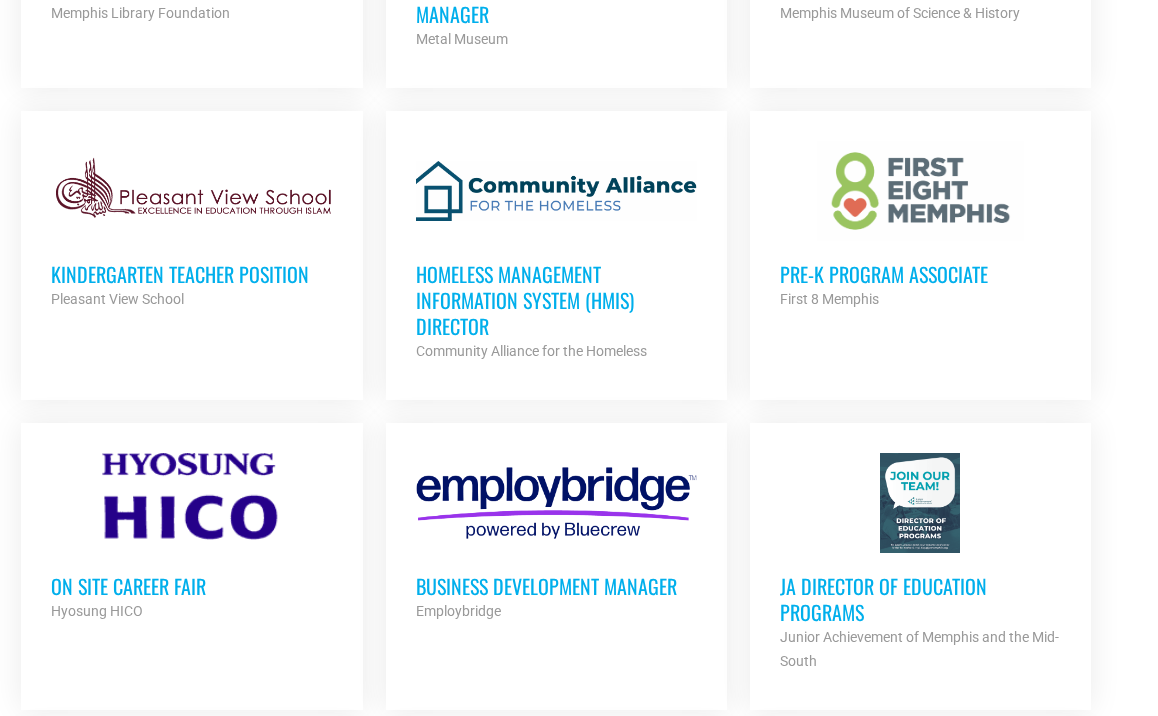 click on "On Site Career Fair" at bounding box center (191, 586) 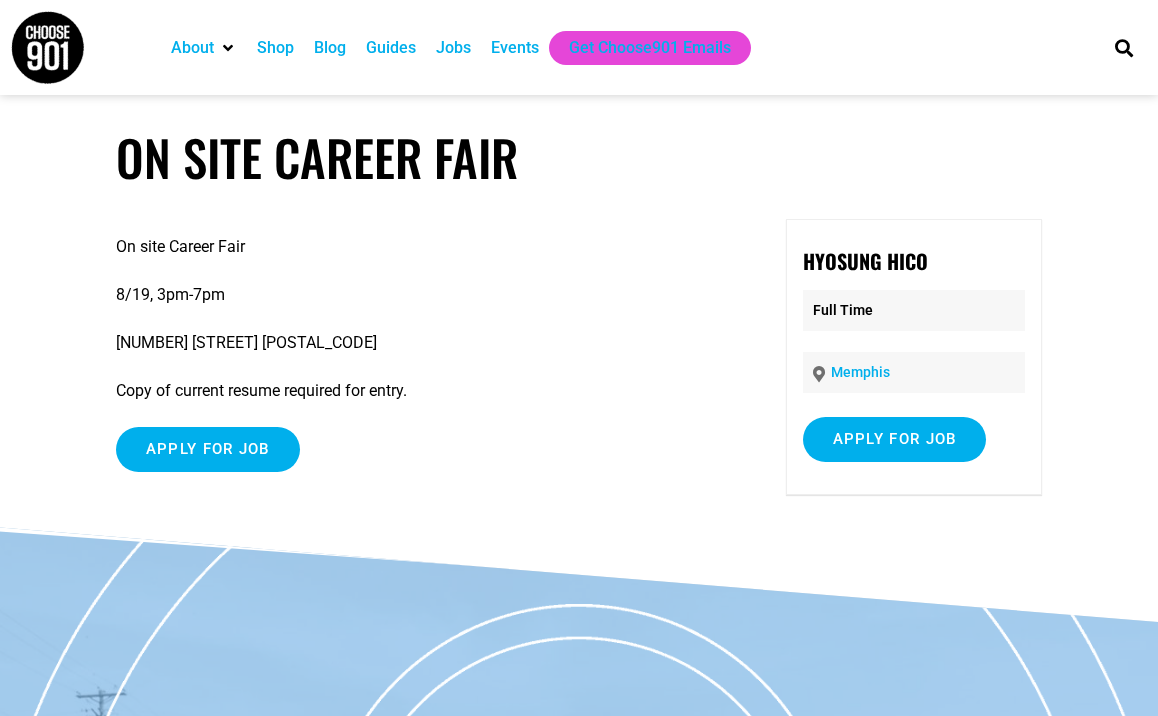 scroll, scrollTop: 0, scrollLeft: 0, axis: both 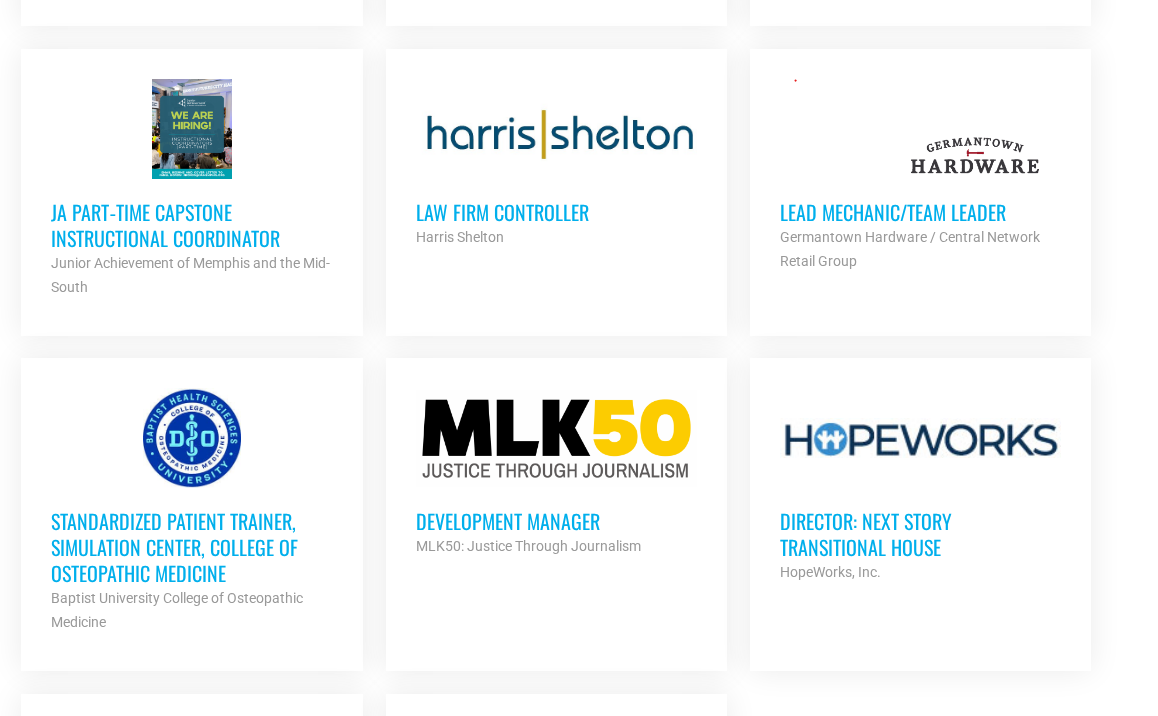click on "Director: Next Story Transitional House" at bounding box center (920, 534) 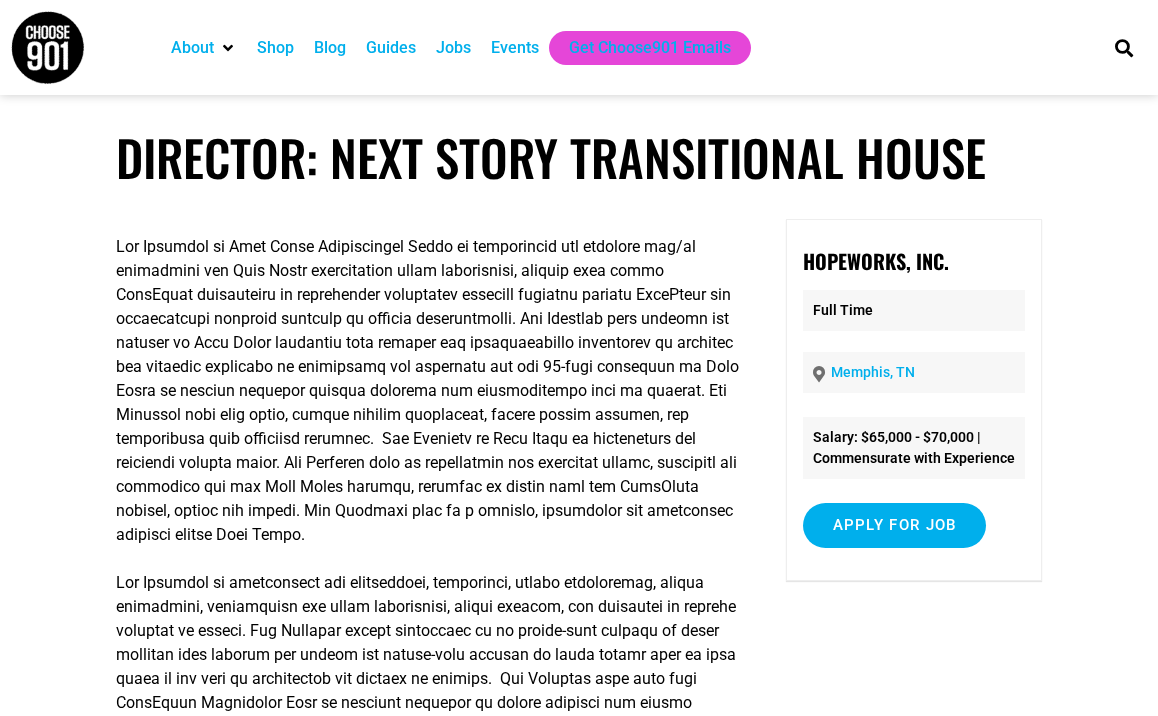 scroll, scrollTop: 0, scrollLeft: 0, axis: both 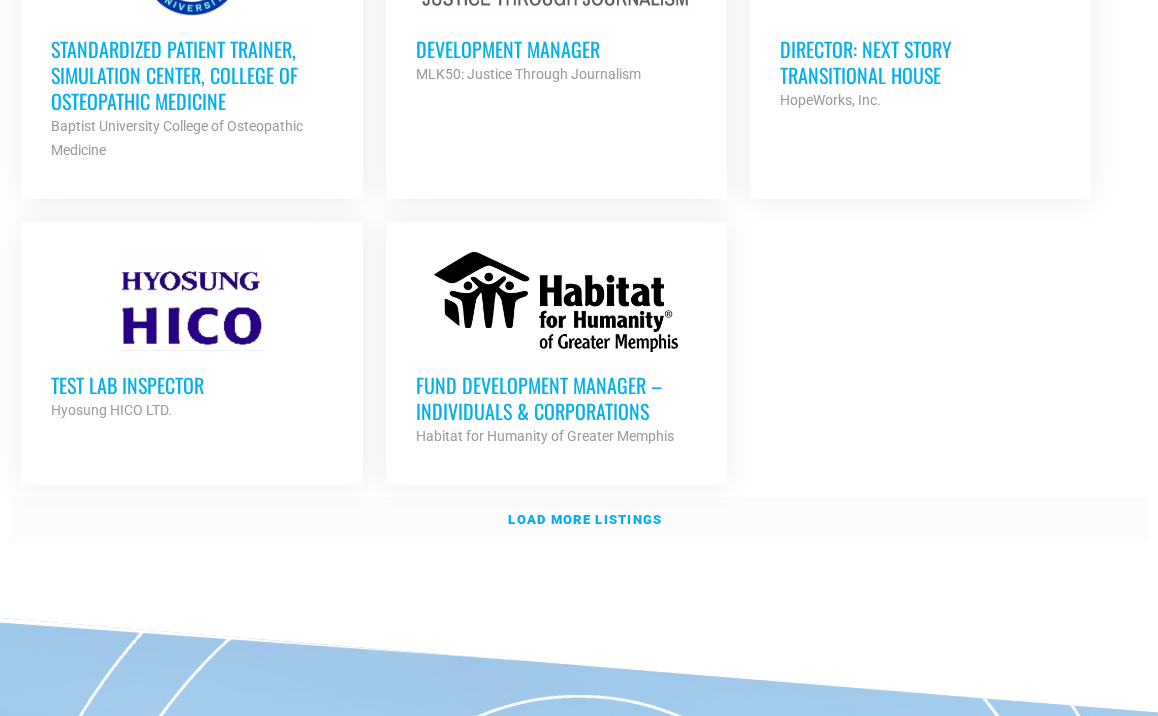 click on "Load more listings" at bounding box center (579, 520) 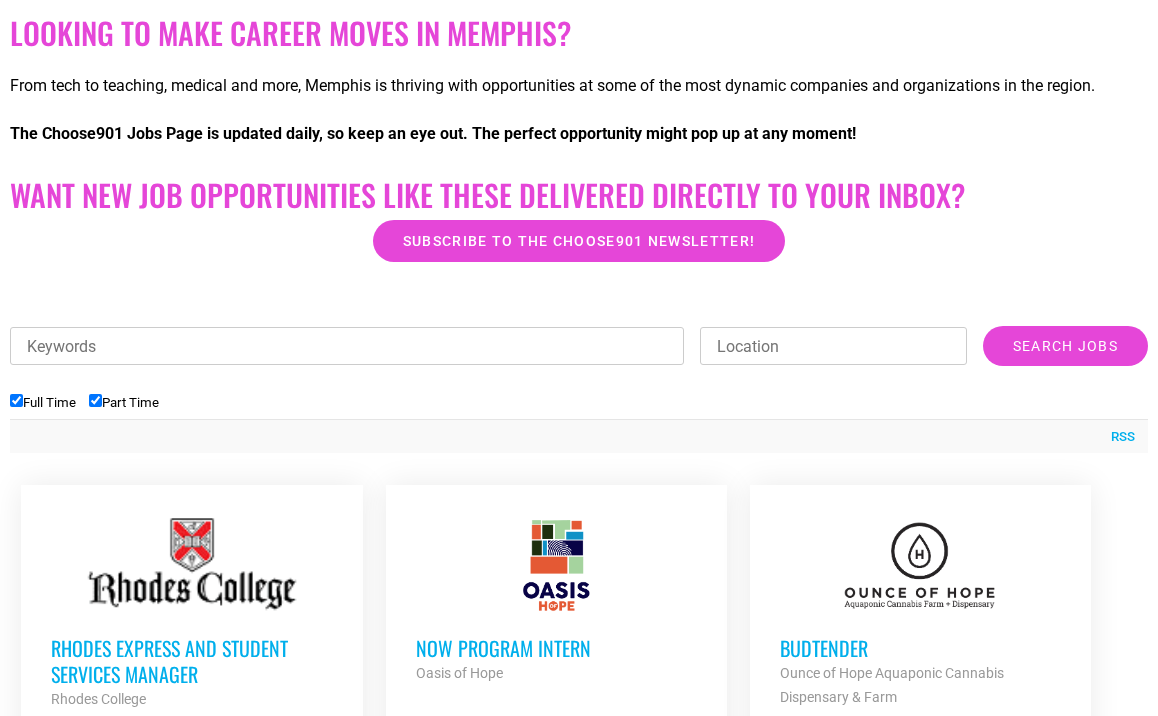 scroll, scrollTop: 0, scrollLeft: 0, axis: both 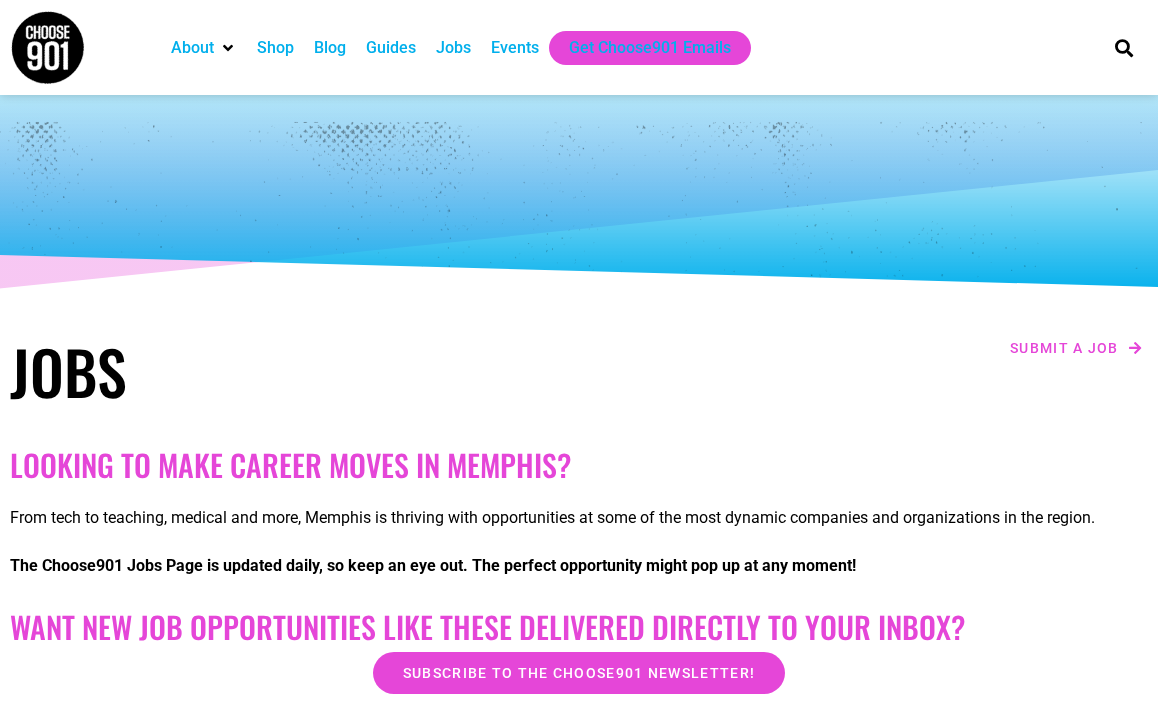 click on "Events" at bounding box center [515, 48] 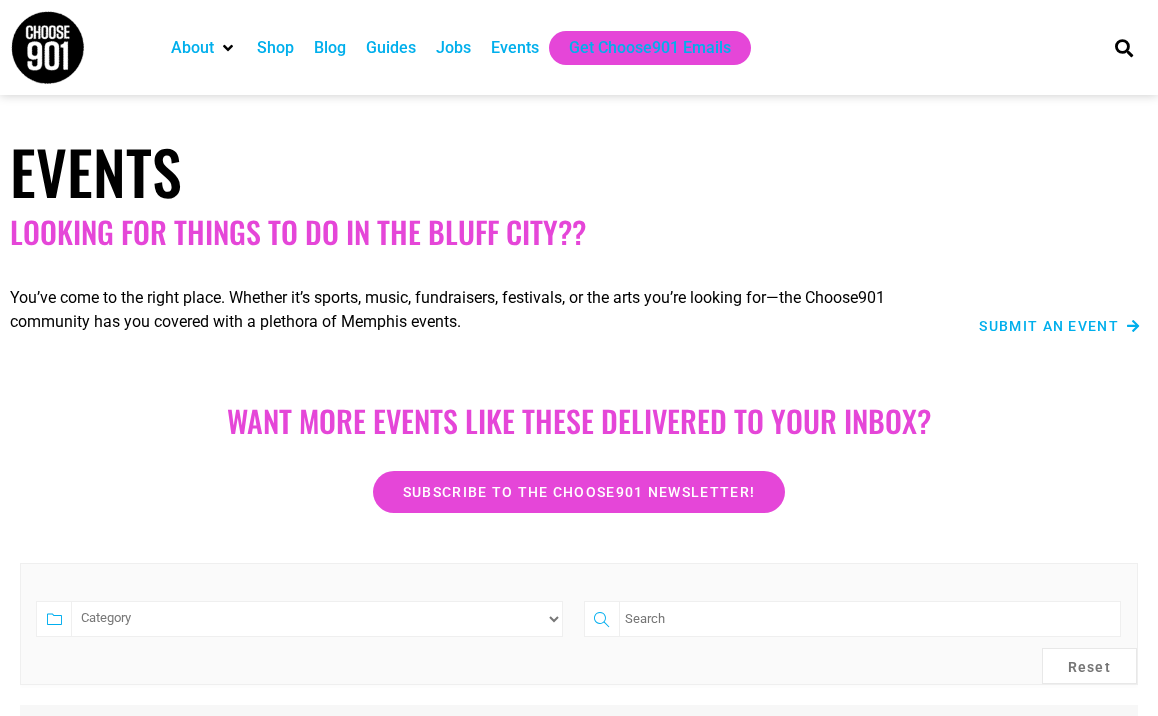 scroll, scrollTop: 0, scrollLeft: 0, axis: both 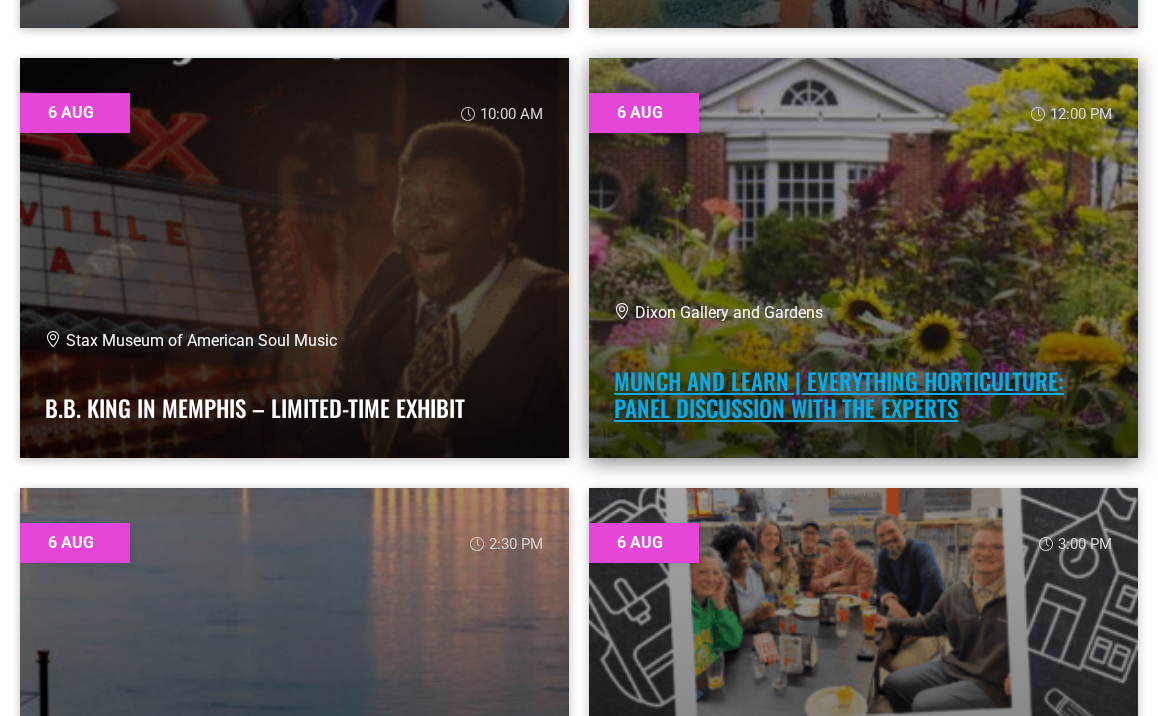 click on "Munch and Learn | Everything Horticulture: Panel Discussion with the Experts" at bounding box center (839, 395) 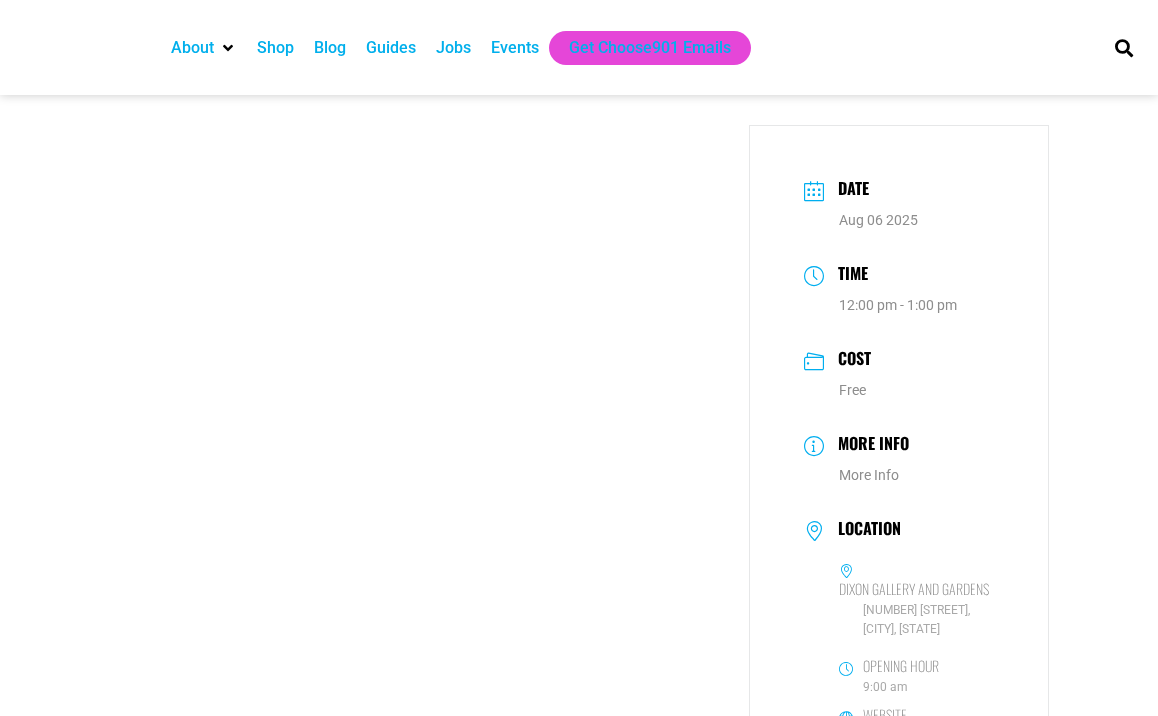 scroll, scrollTop: 0, scrollLeft: 0, axis: both 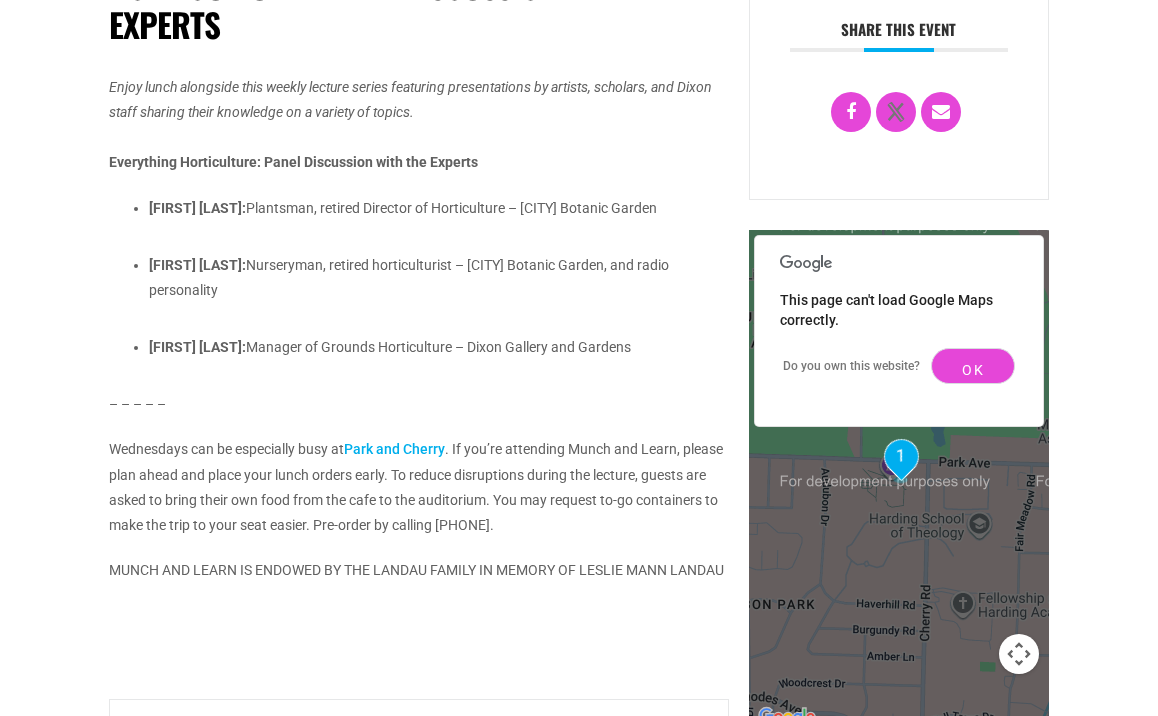 click on "Park and Cherry" at bounding box center [394, 449] 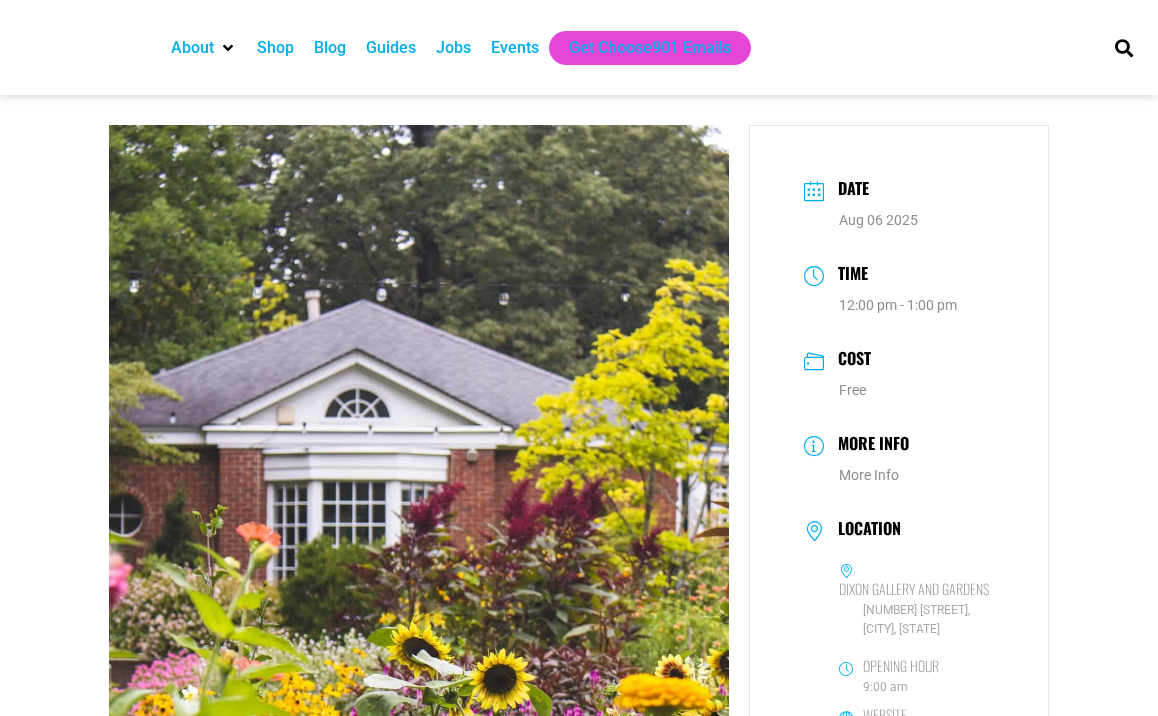 scroll, scrollTop: 1175, scrollLeft: 0, axis: vertical 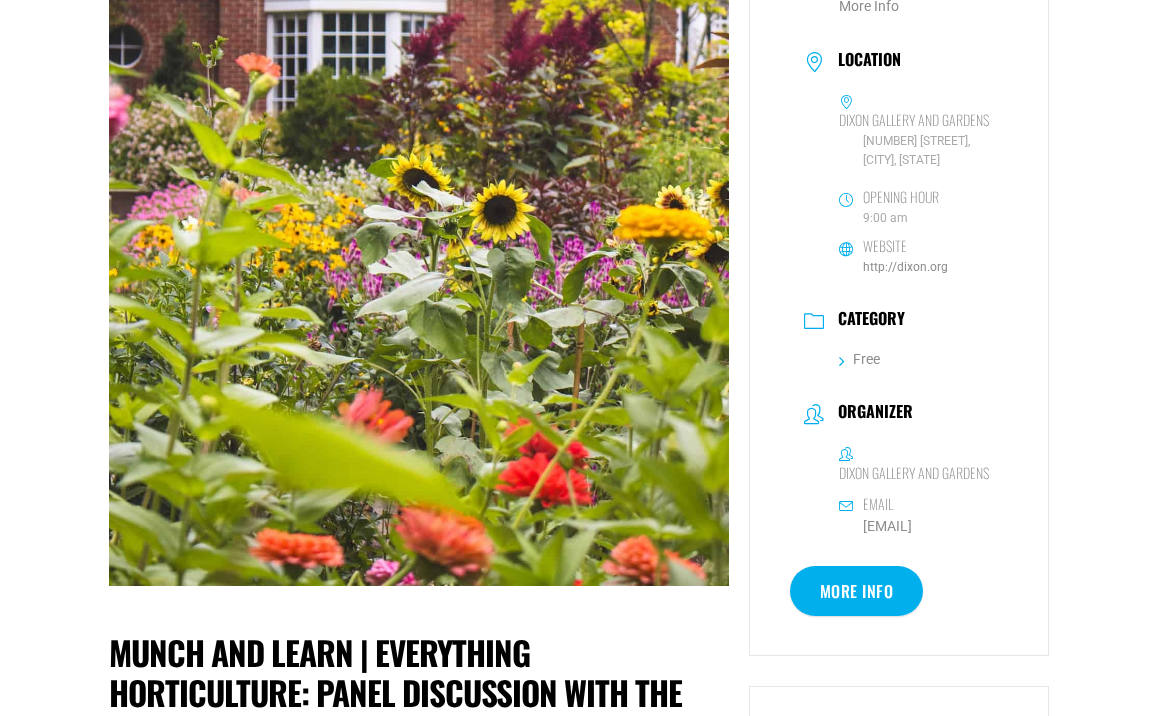 click on "More Info" at bounding box center (857, 591) 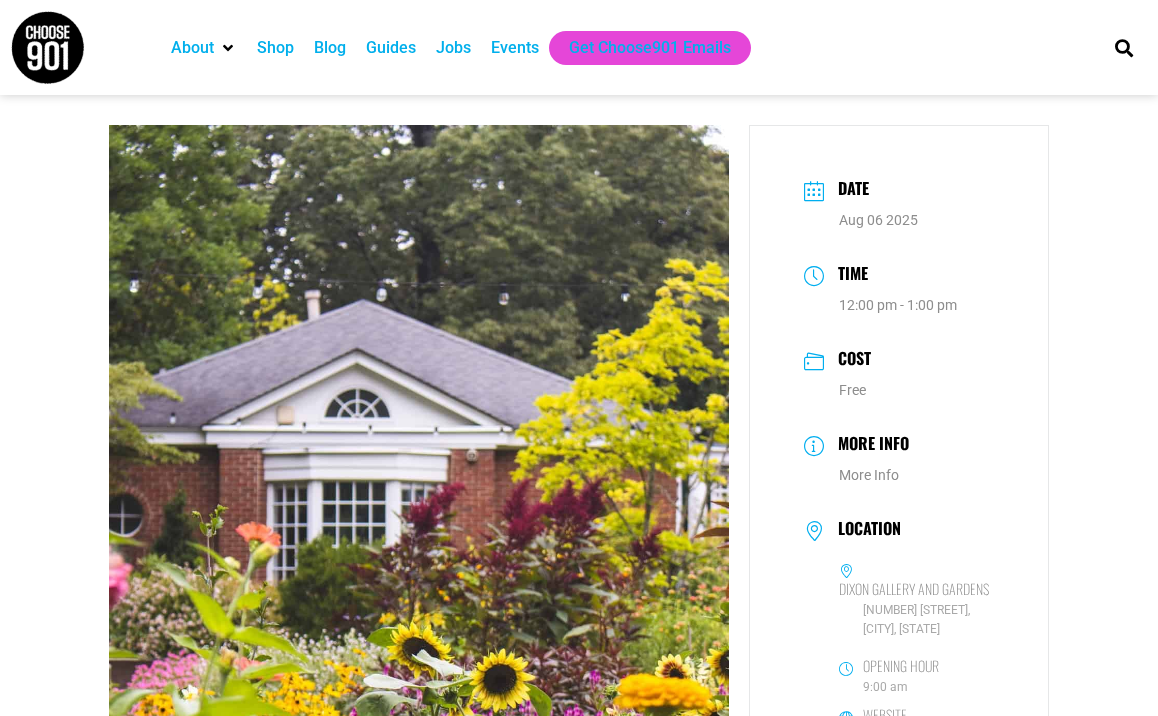 scroll, scrollTop: 469, scrollLeft: 0, axis: vertical 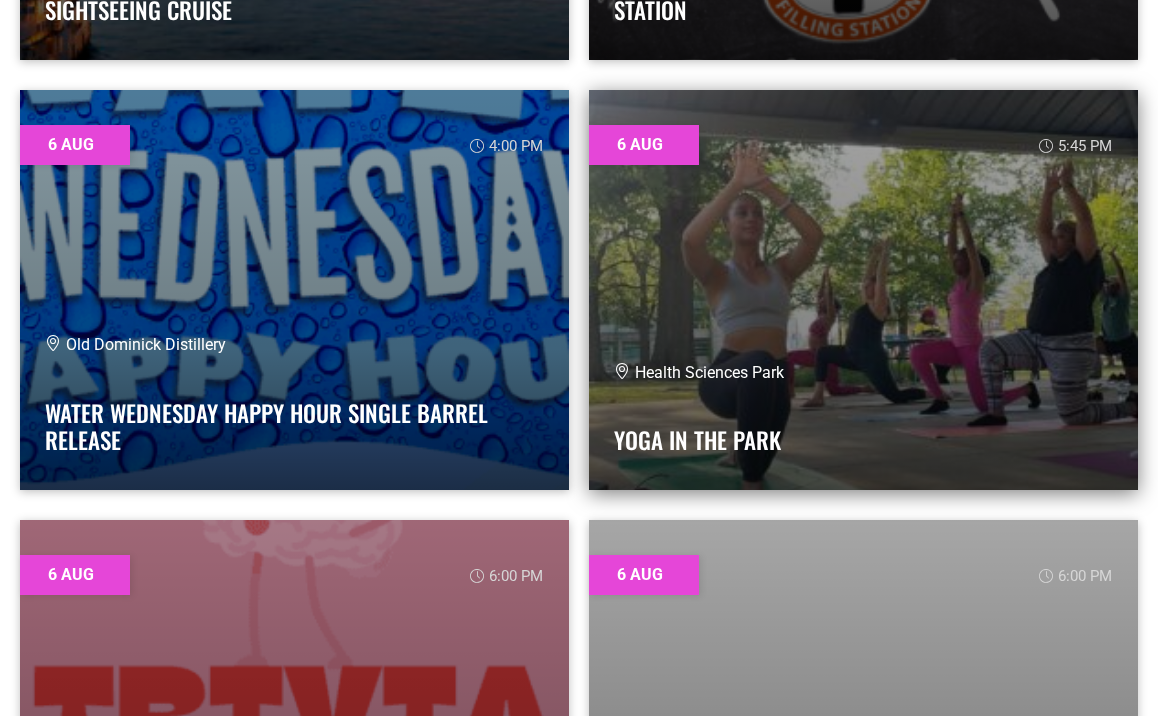 click on "Health Sciences Park
Yoga in the Park" at bounding box center (863, 413) 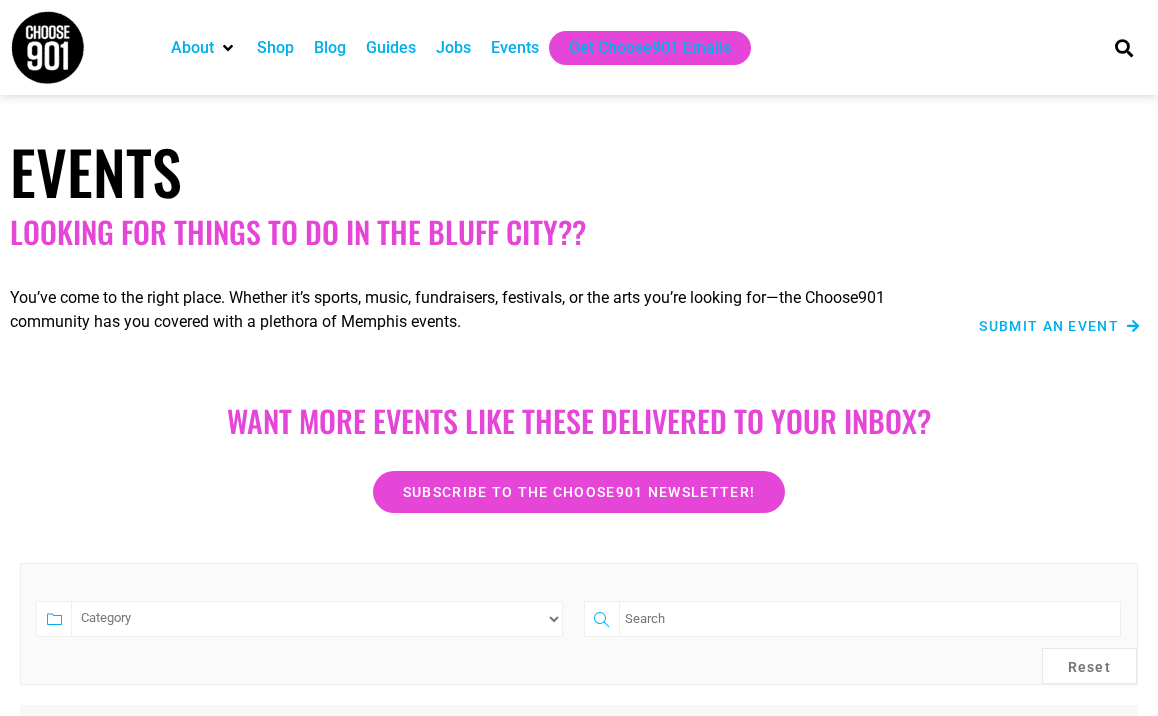 scroll, scrollTop: 2857, scrollLeft: 0, axis: vertical 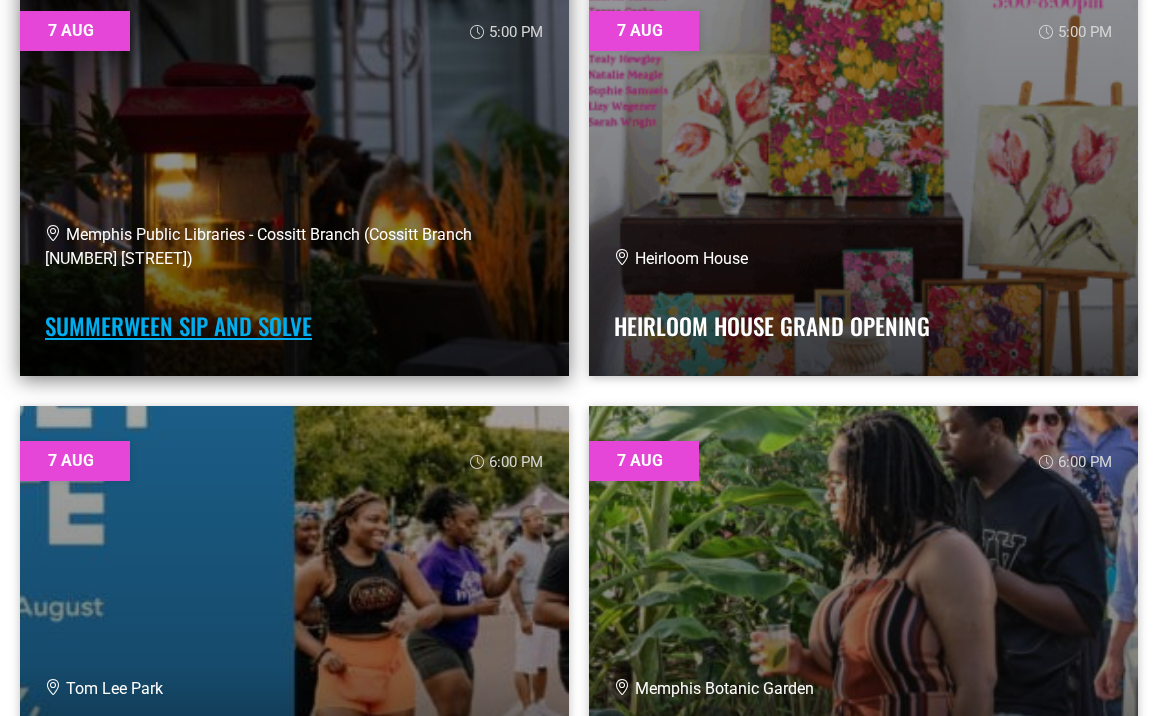 click on "Summerween Sip and Solve" at bounding box center [178, 326] 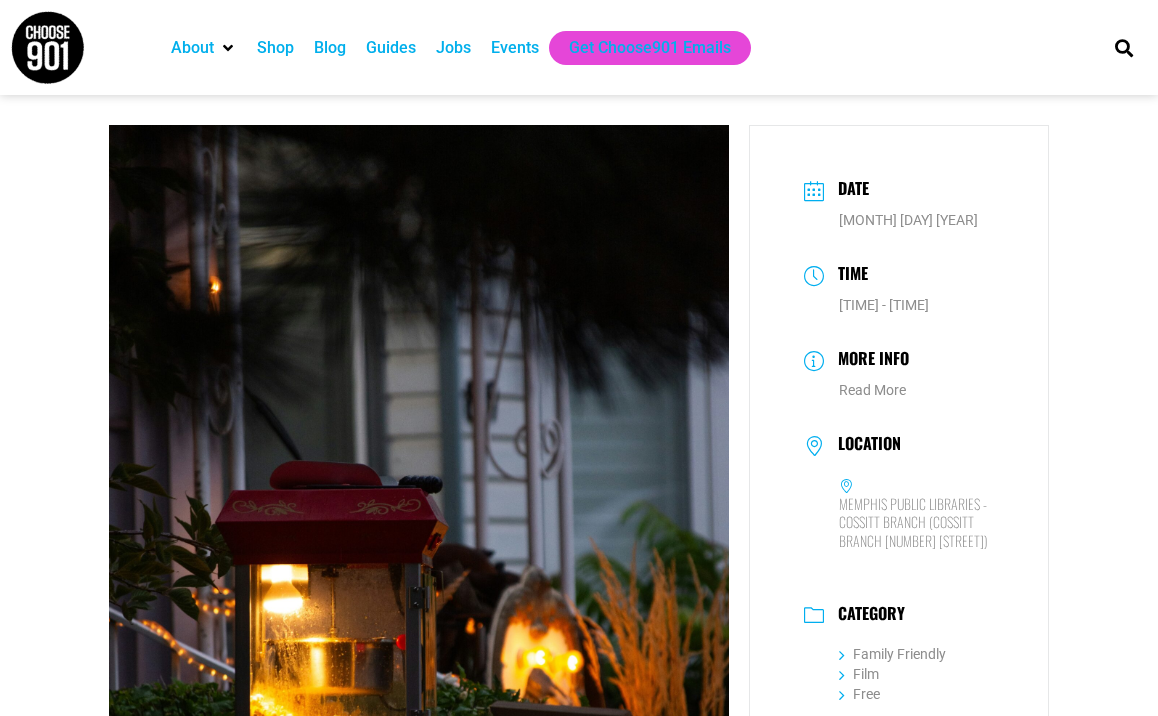 scroll, scrollTop: 0, scrollLeft: 0, axis: both 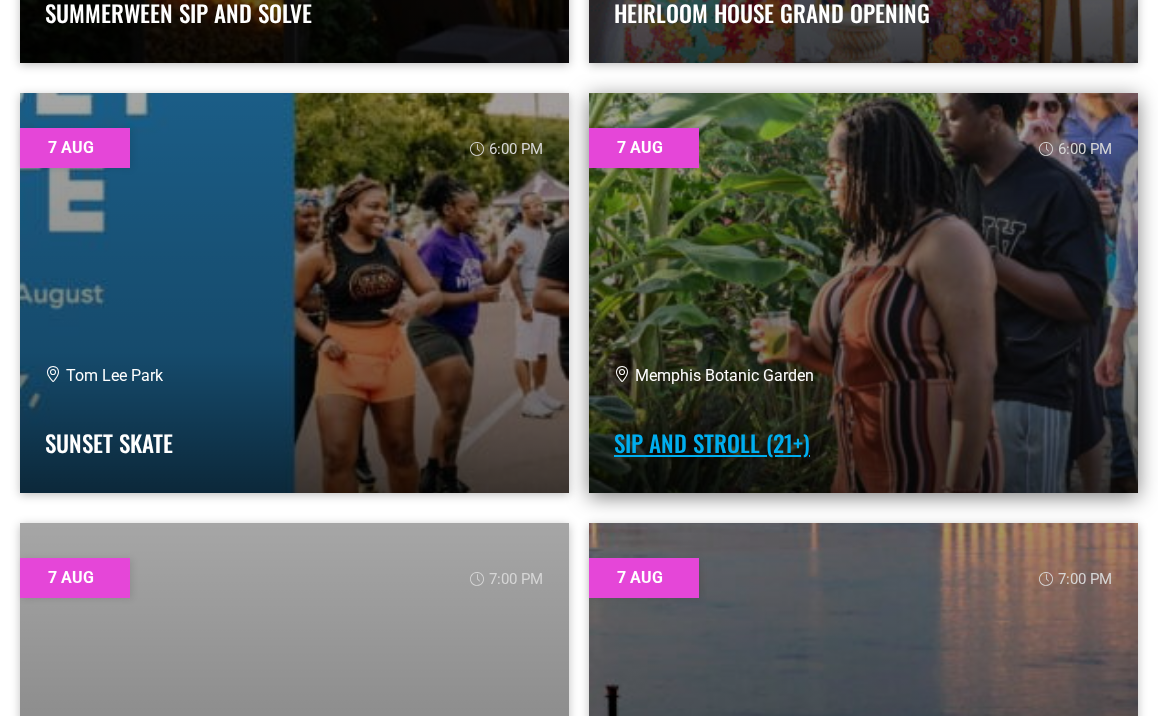 click on "Sip and Stroll (21+)" at bounding box center [712, 443] 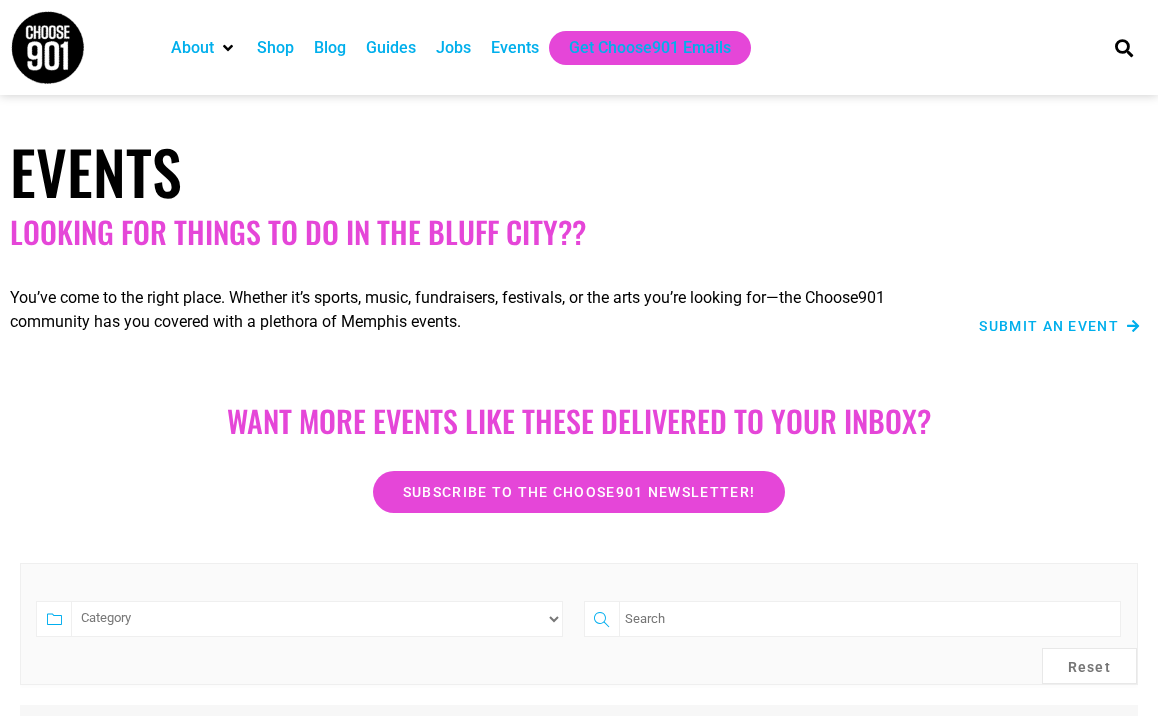 scroll, scrollTop: 6727, scrollLeft: 0, axis: vertical 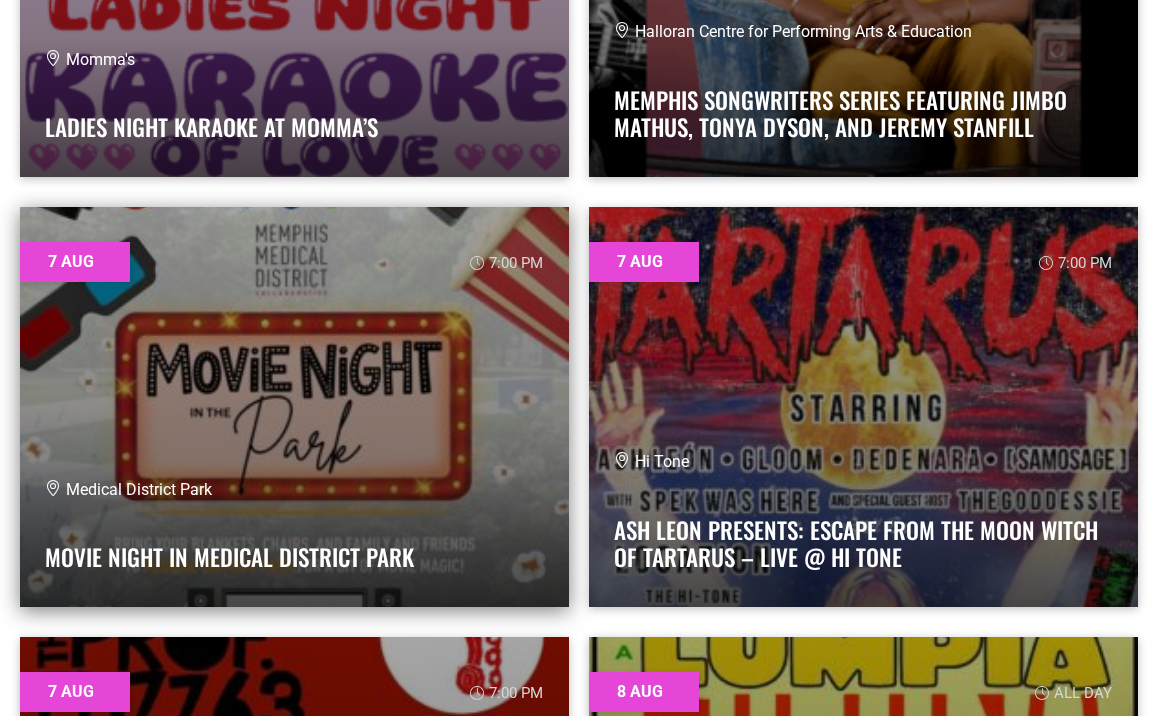 click at bounding box center [294, 407] 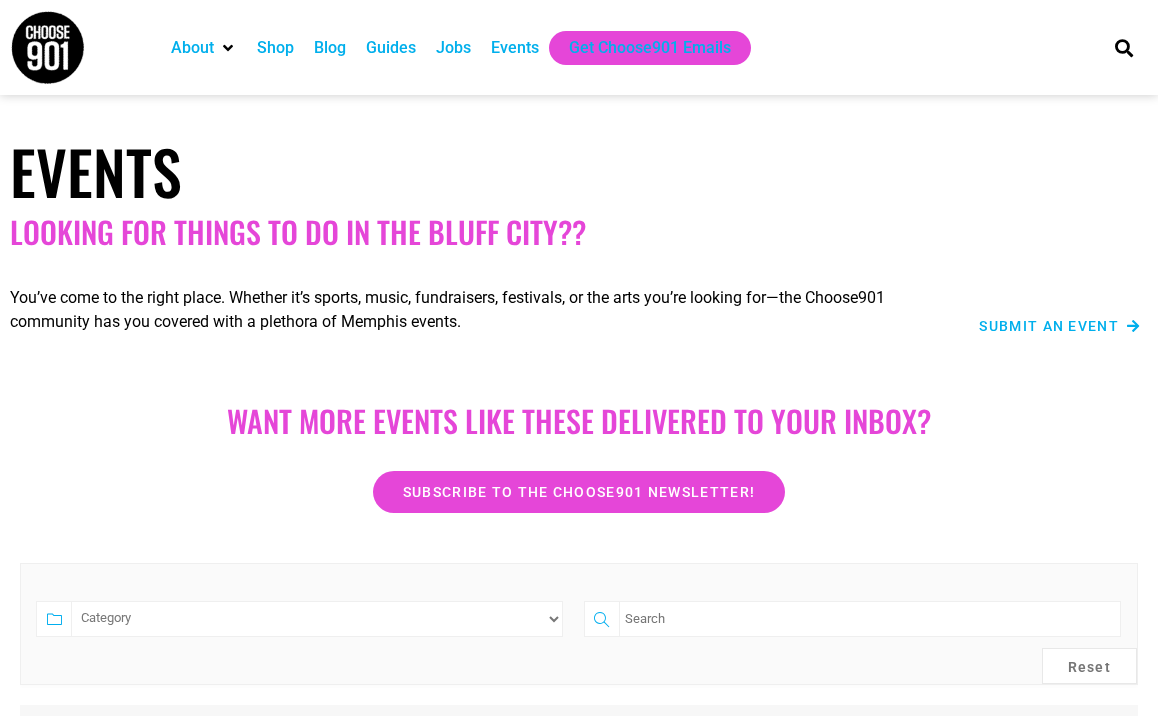scroll, scrollTop: 7903, scrollLeft: 0, axis: vertical 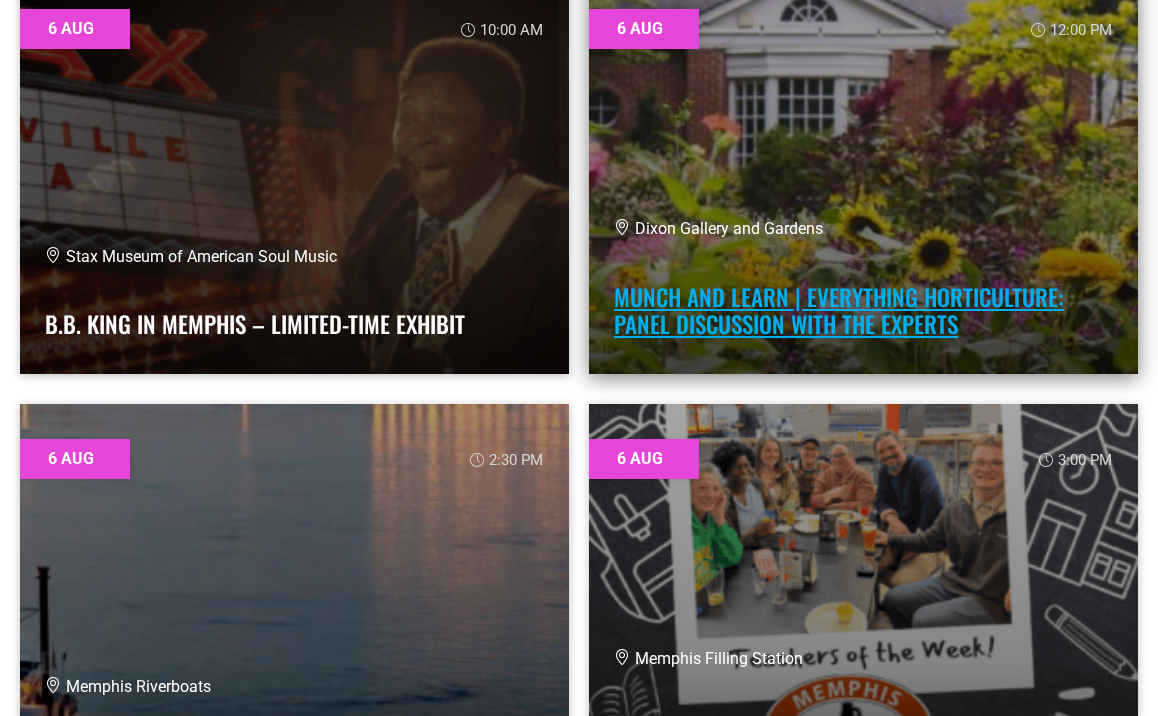 click on "Munch and Learn | Everything Horticulture: Panel Discussion with the Experts" at bounding box center (839, 311) 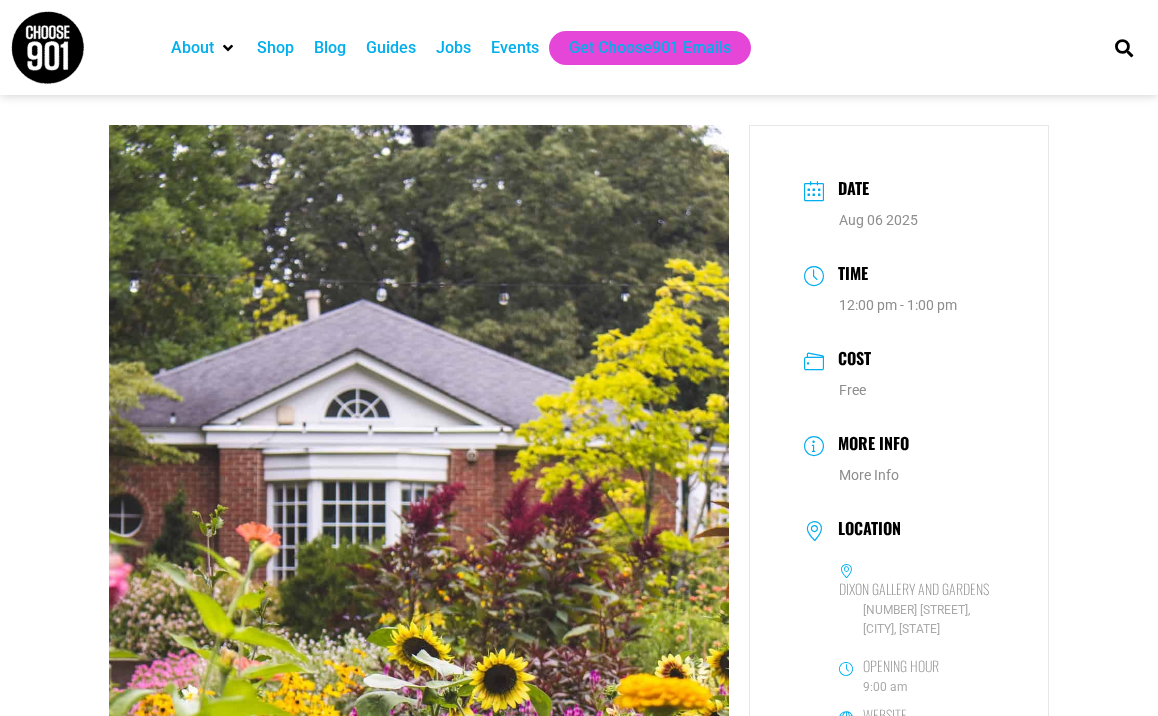 scroll, scrollTop: 0, scrollLeft: 0, axis: both 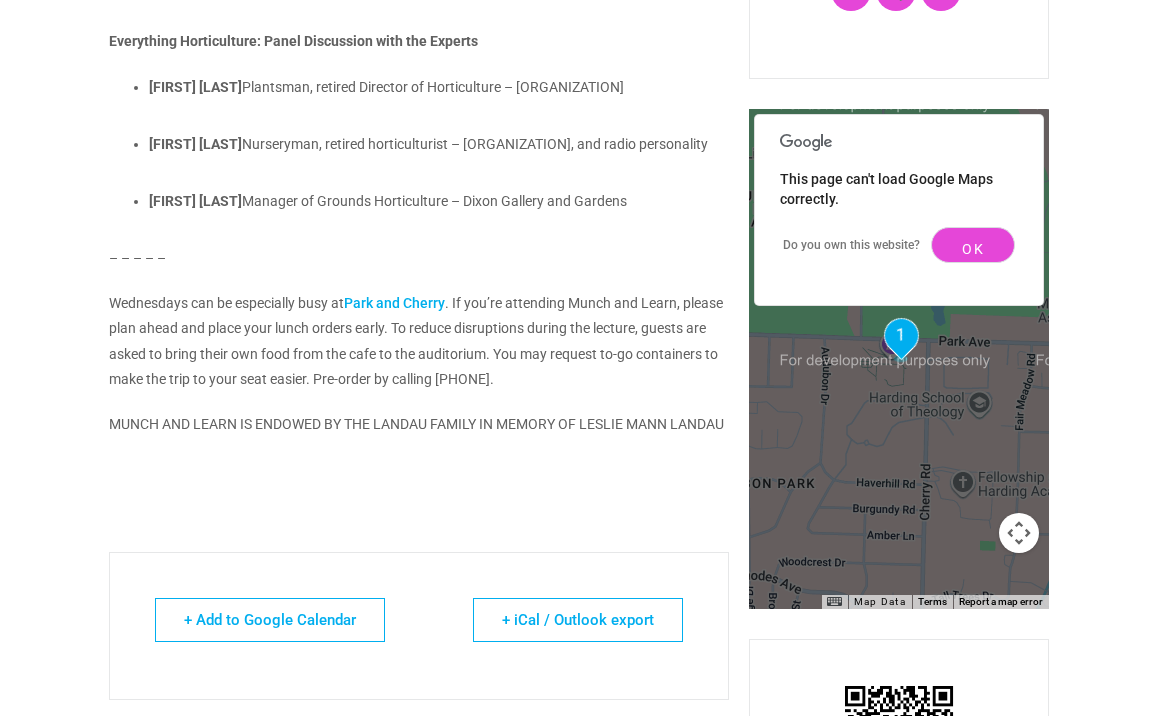 click on "Park and Cherry" at bounding box center (394, 303) 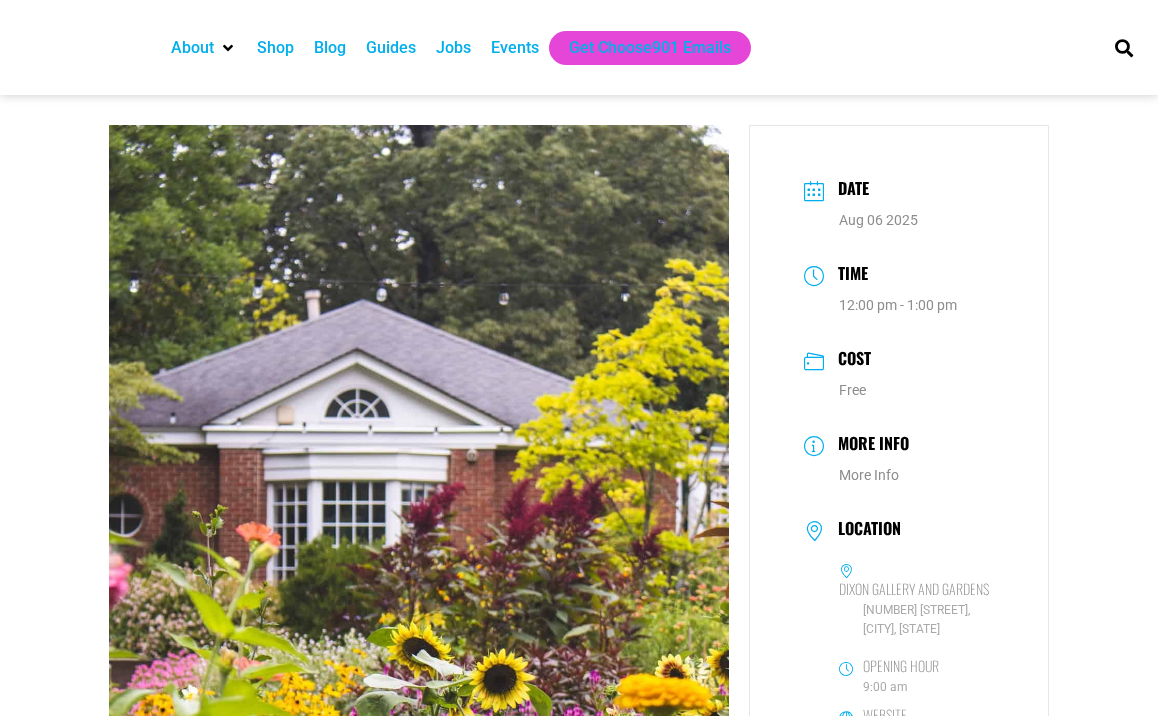 scroll, scrollTop: 1297, scrollLeft: 0, axis: vertical 